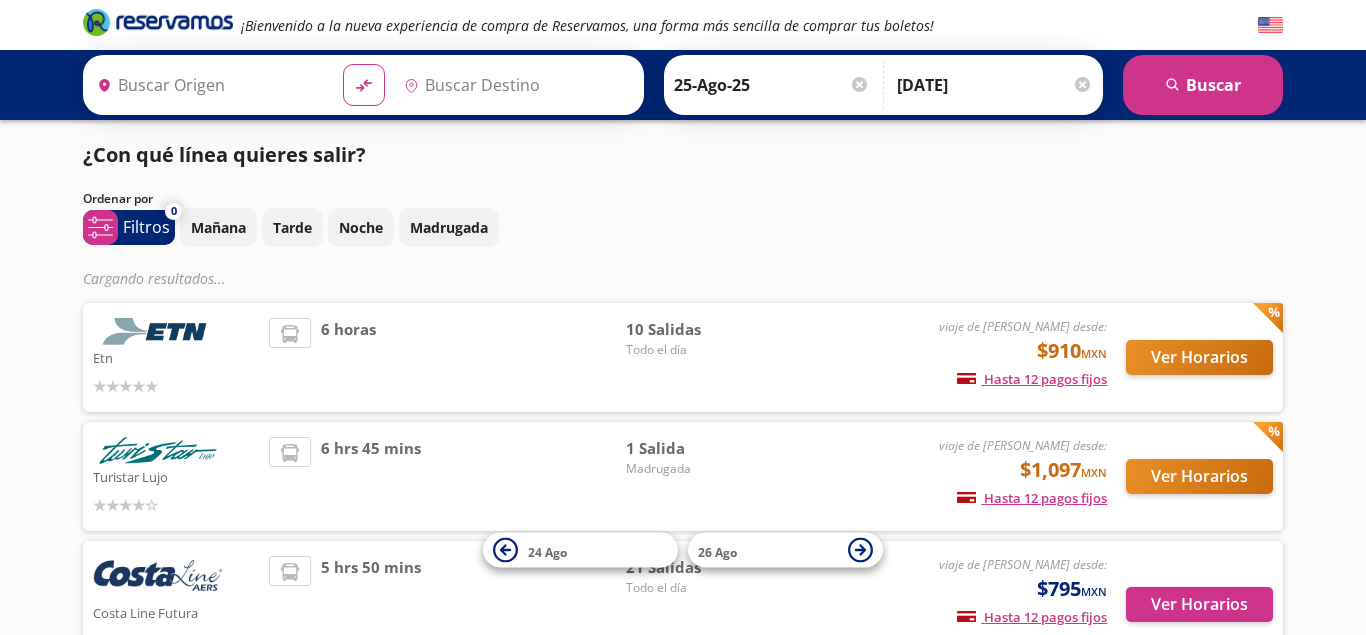 type on "[GEOGRAPHIC_DATA], [GEOGRAPHIC_DATA]" 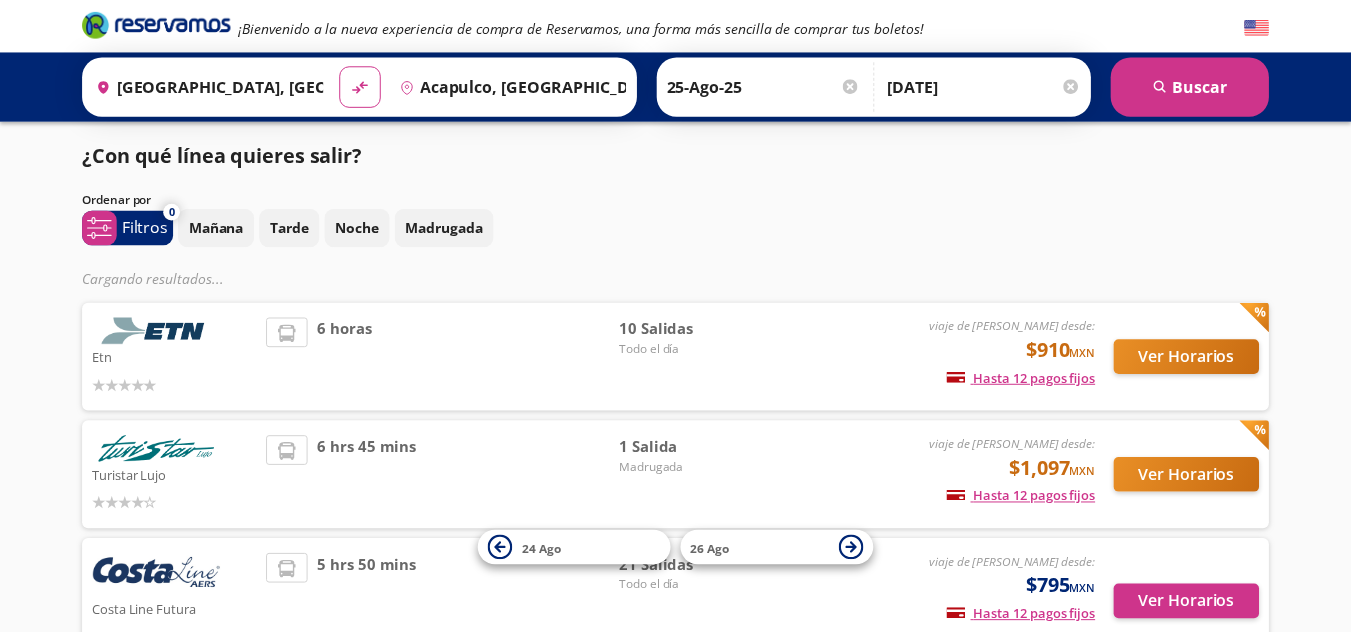 scroll, scrollTop: 0, scrollLeft: 0, axis: both 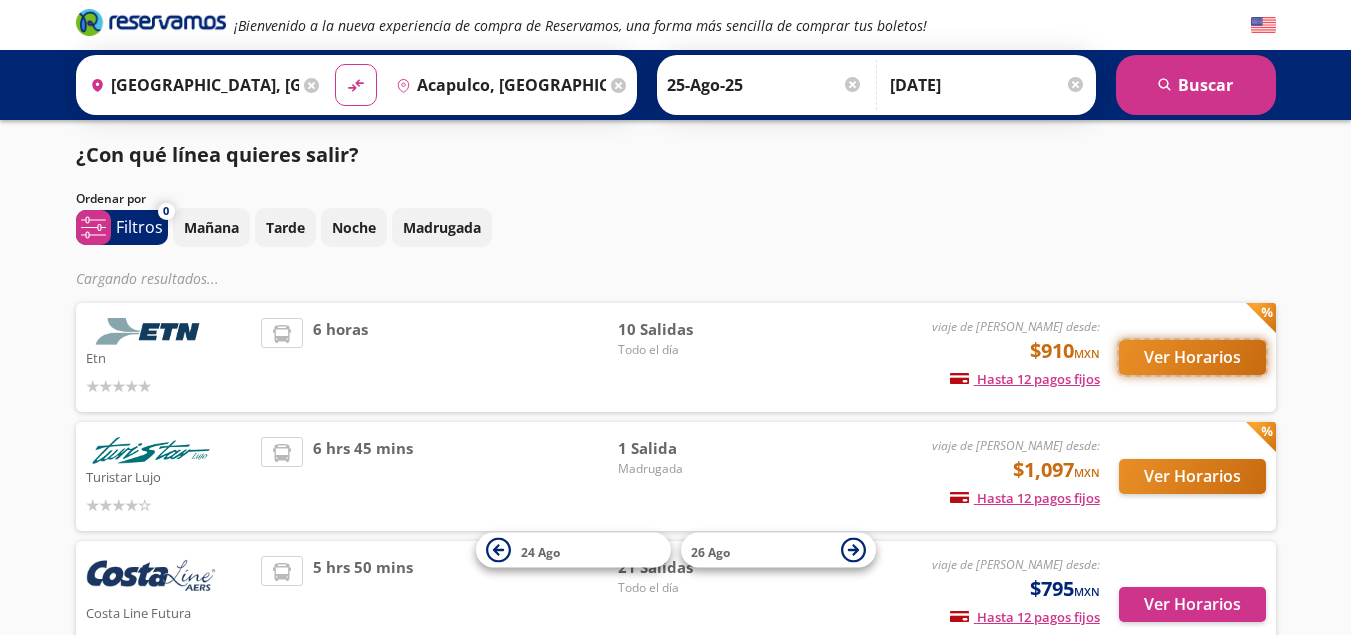 click on "Ver Horarios" at bounding box center (1192, 357) 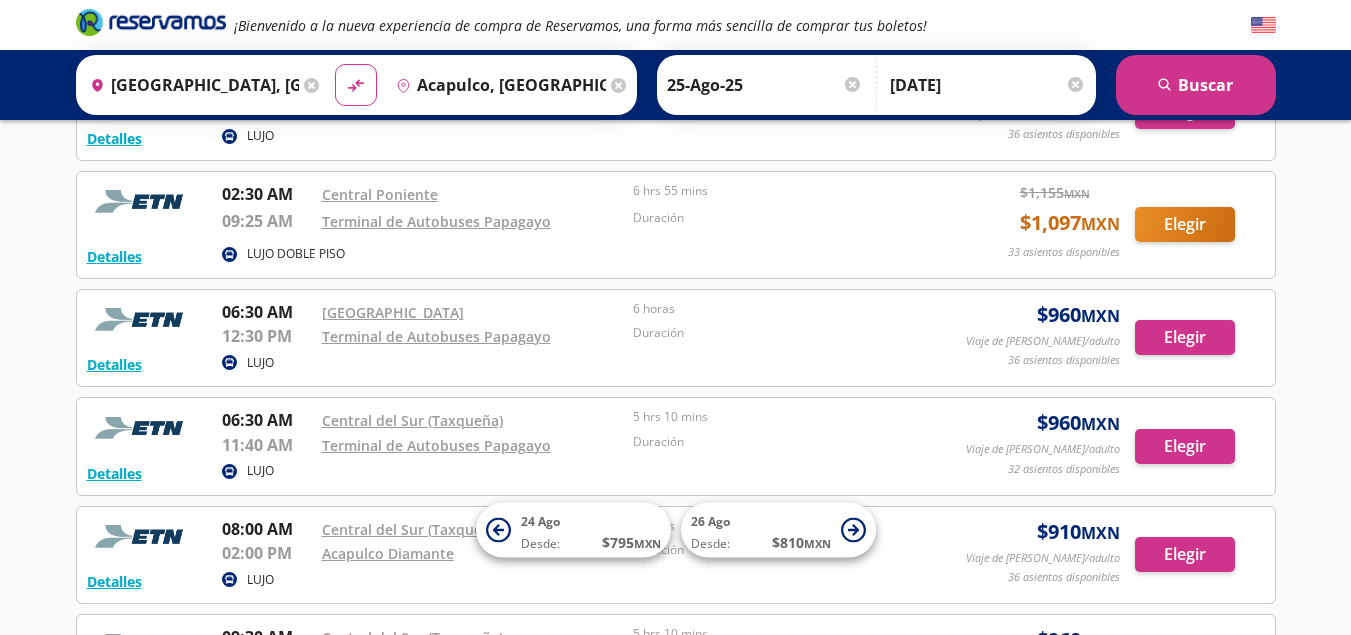 scroll, scrollTop: 0, scrollLeft: 0, axis: both 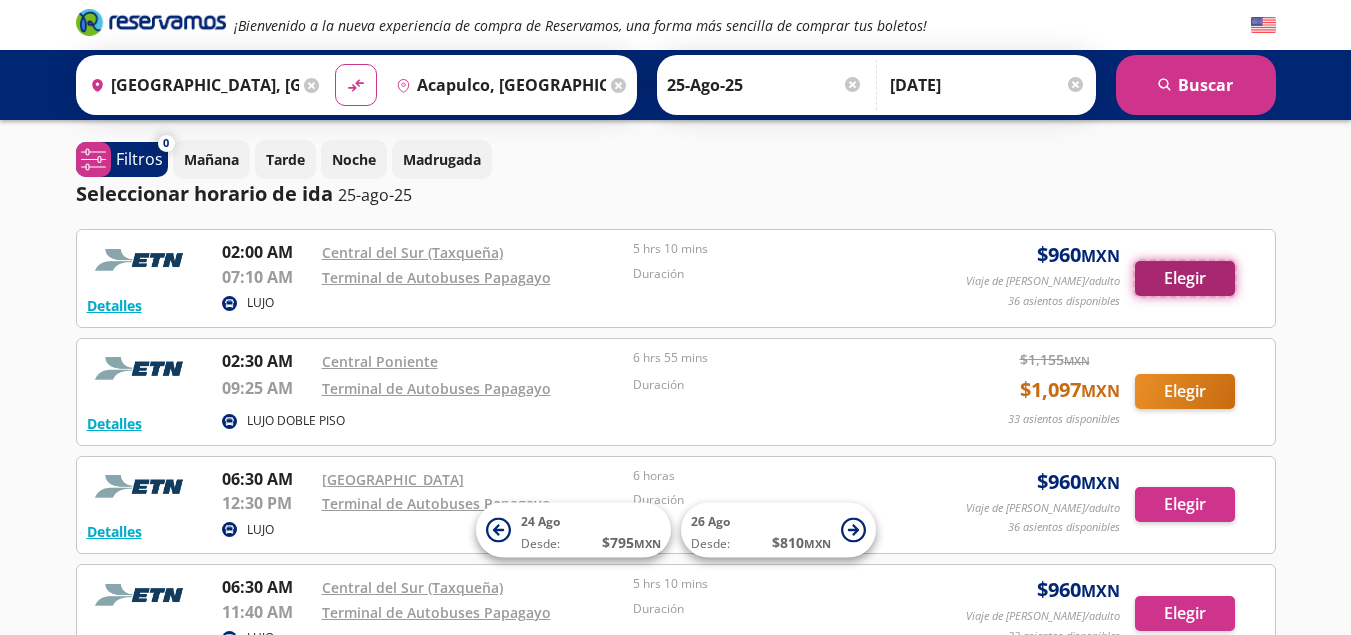 click on "Elegir" at bounding box center (1185, 278) 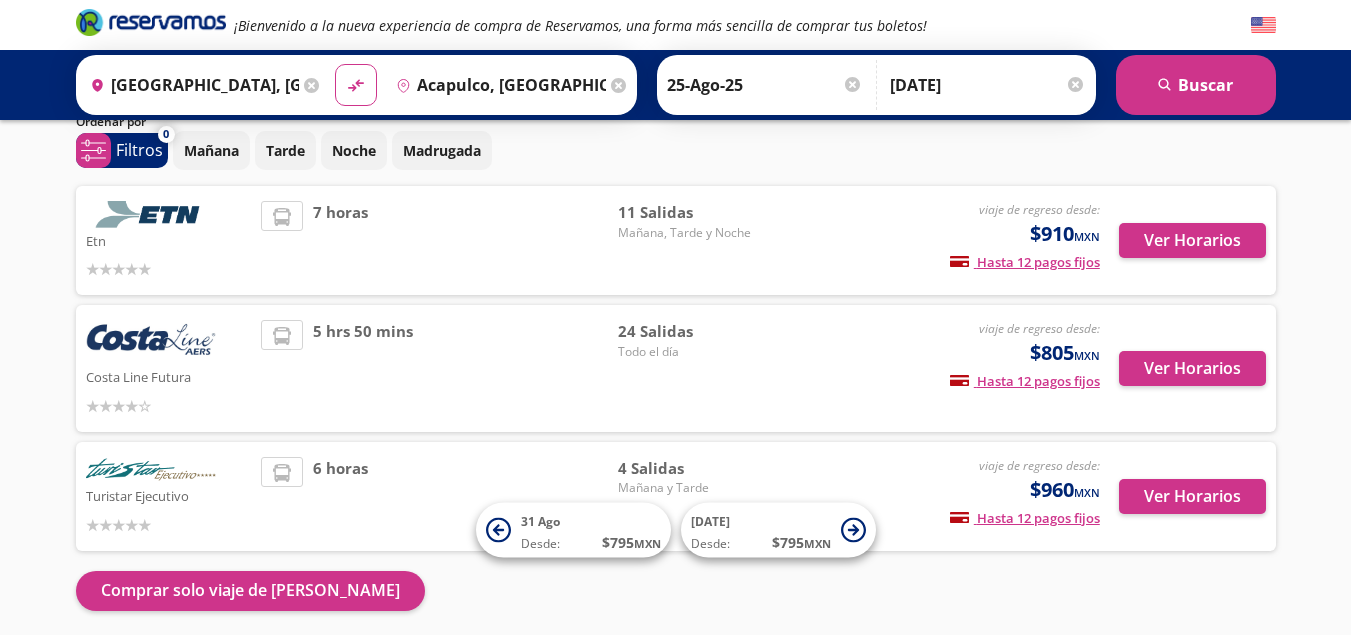 scroll, scrollTop: 0, scrollLeft: 0, axis: both 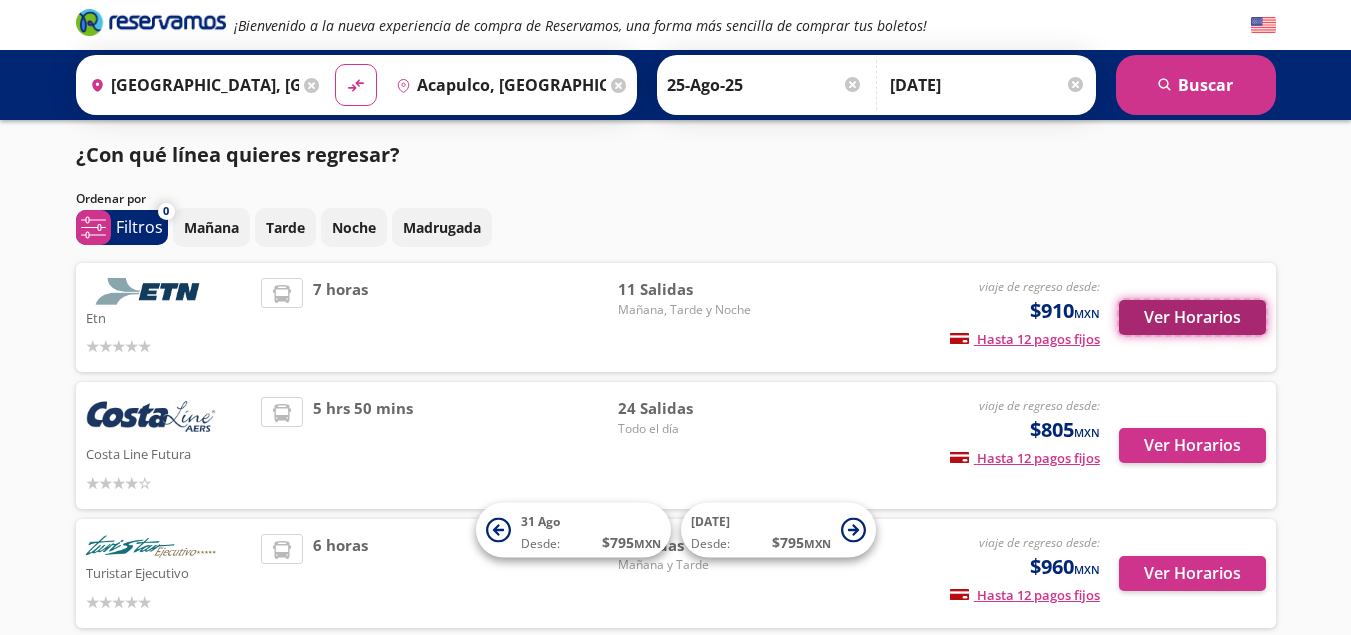 click on "Ver Horarios" at bounding box center (1192, 317) 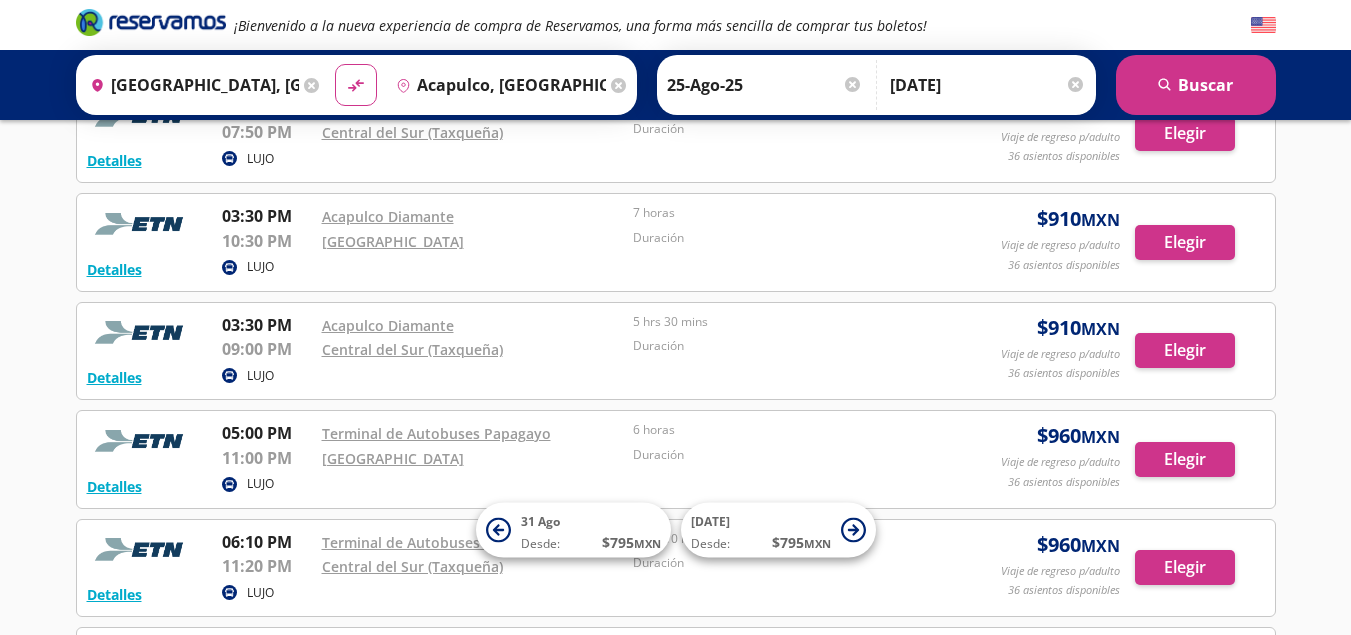scroll, scrollTop: 800, scrollLeft: 0, axis: vertical 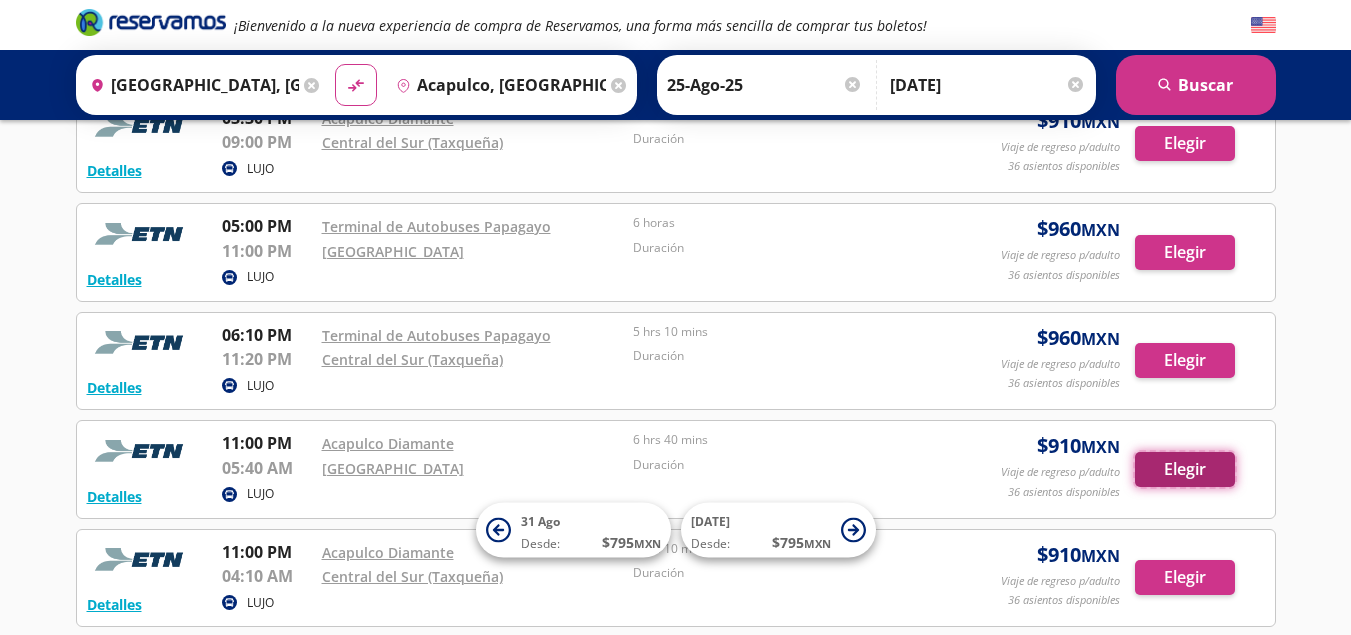 click on "Elegir" at bounding box center [1185, 469] 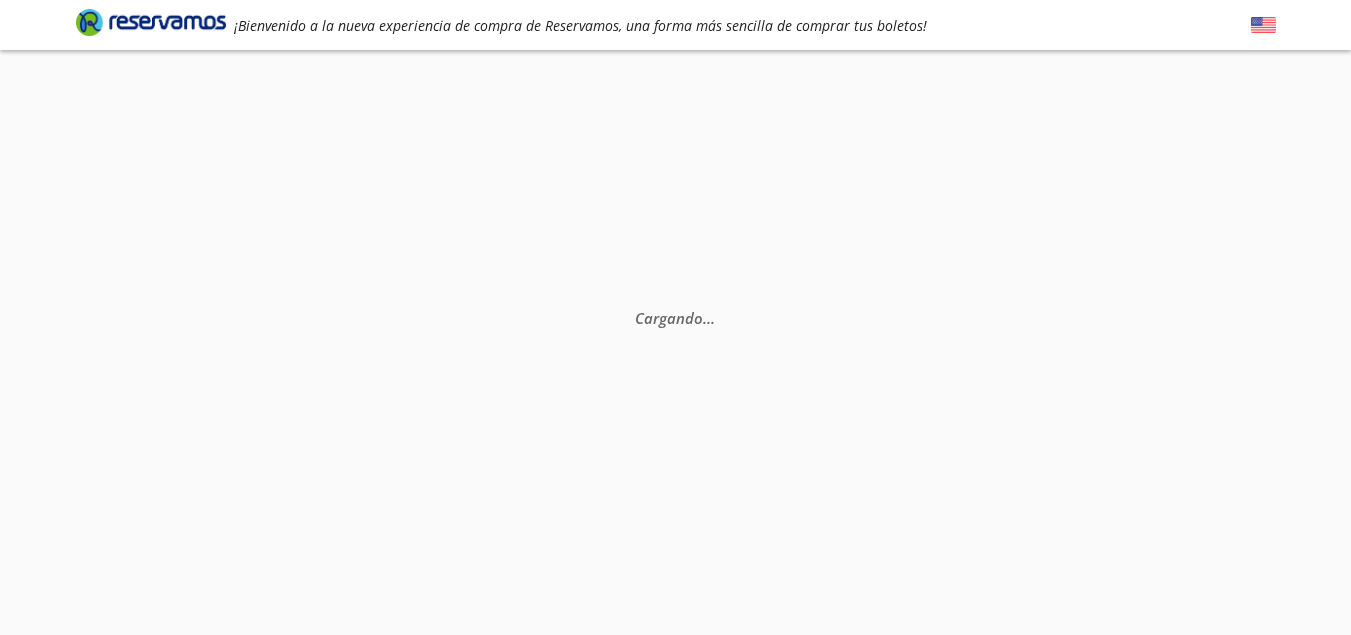 scroll, scrollTop: 0, scrollLeft: 0, axis: both 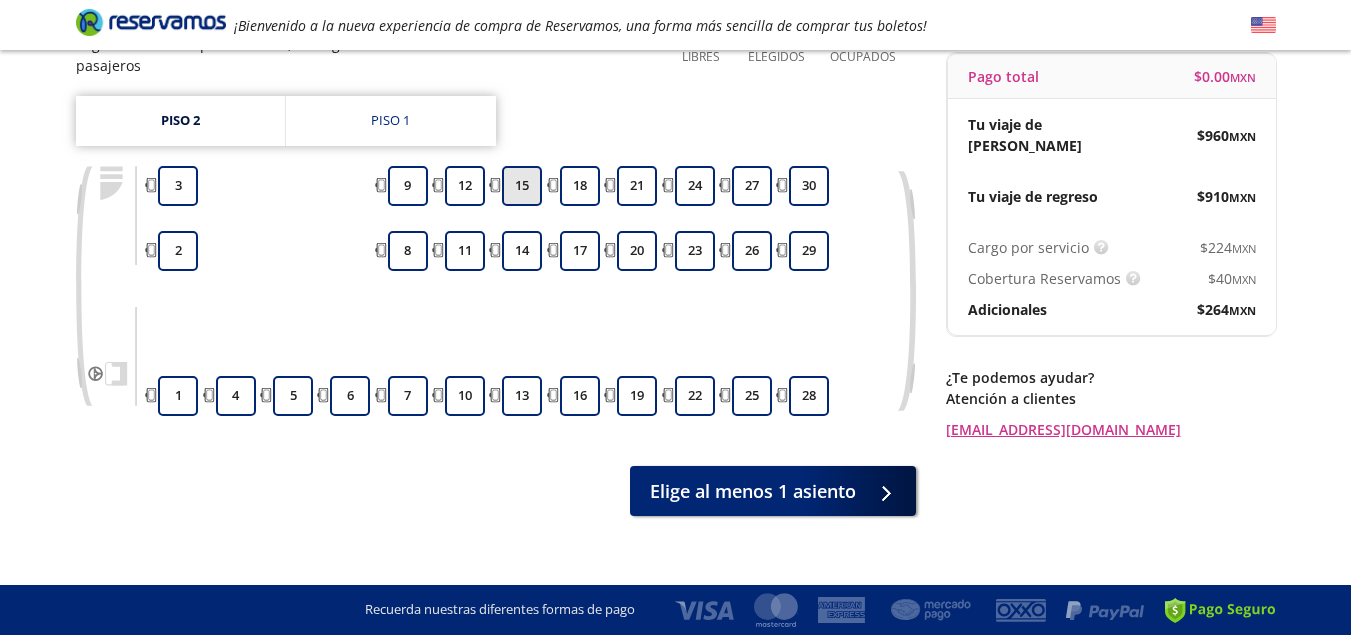 click on "15" at bounding box center (522, 186) 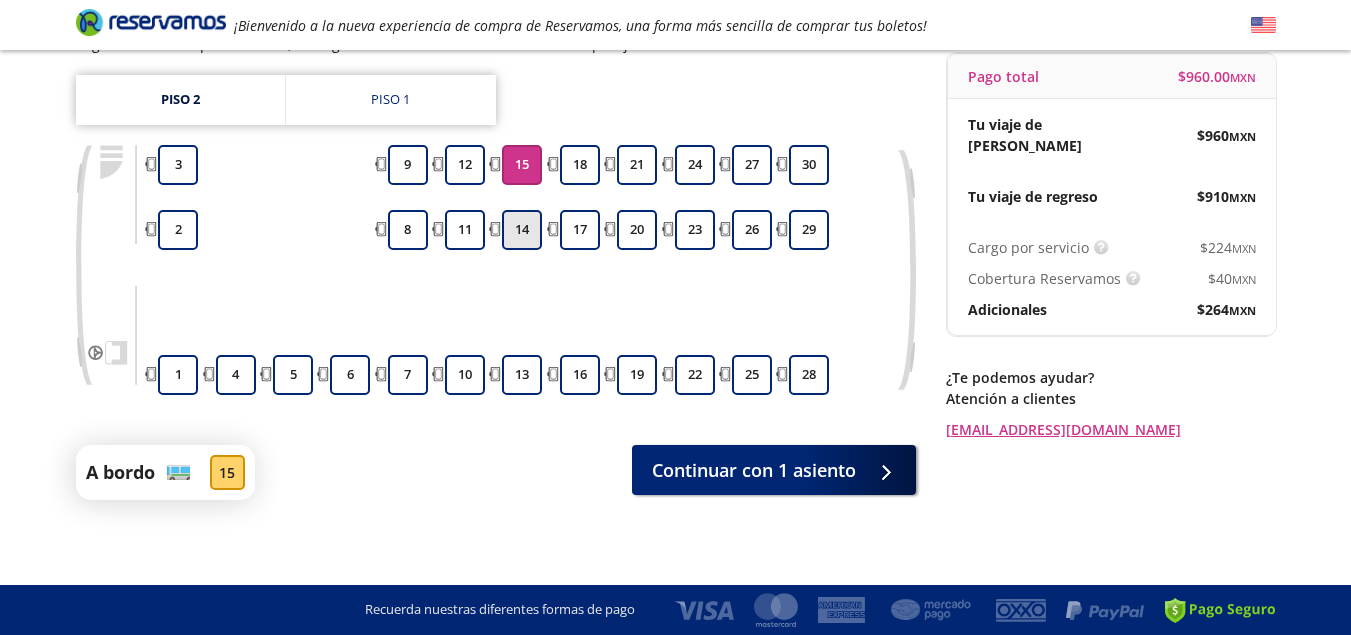 click on "14" at bounding box center (522, 230) 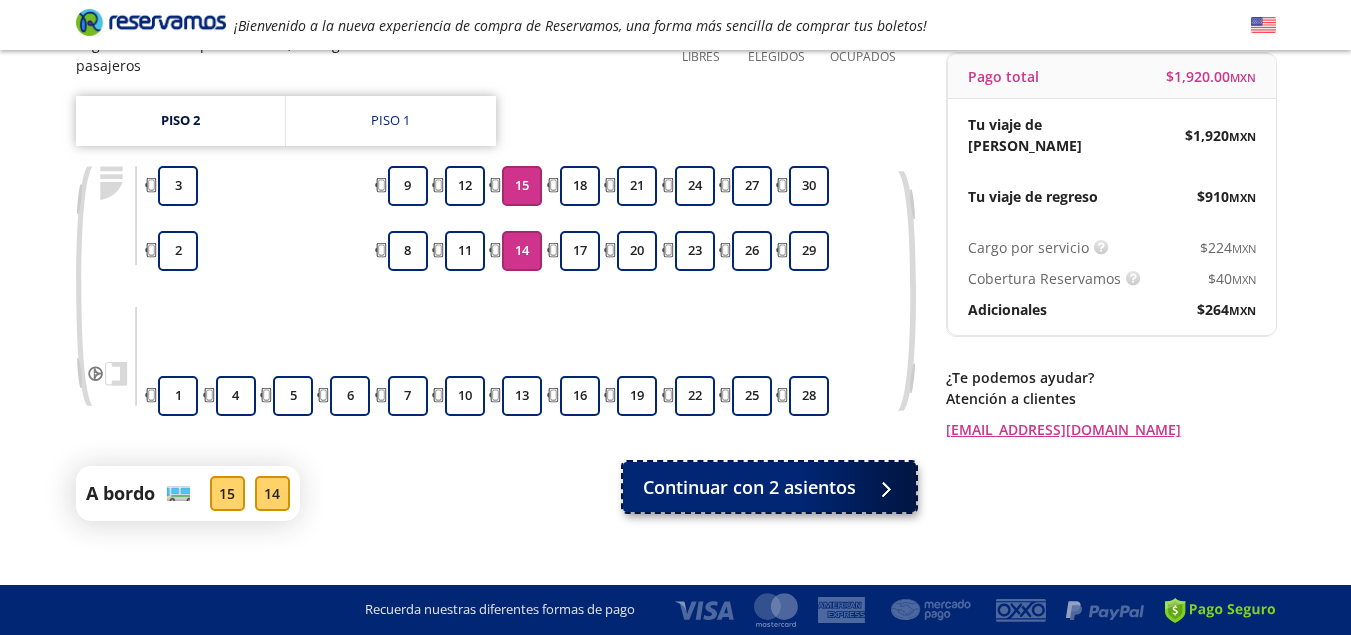 click on "Continuar con 2 asientos" at bounding box center (749, 487) 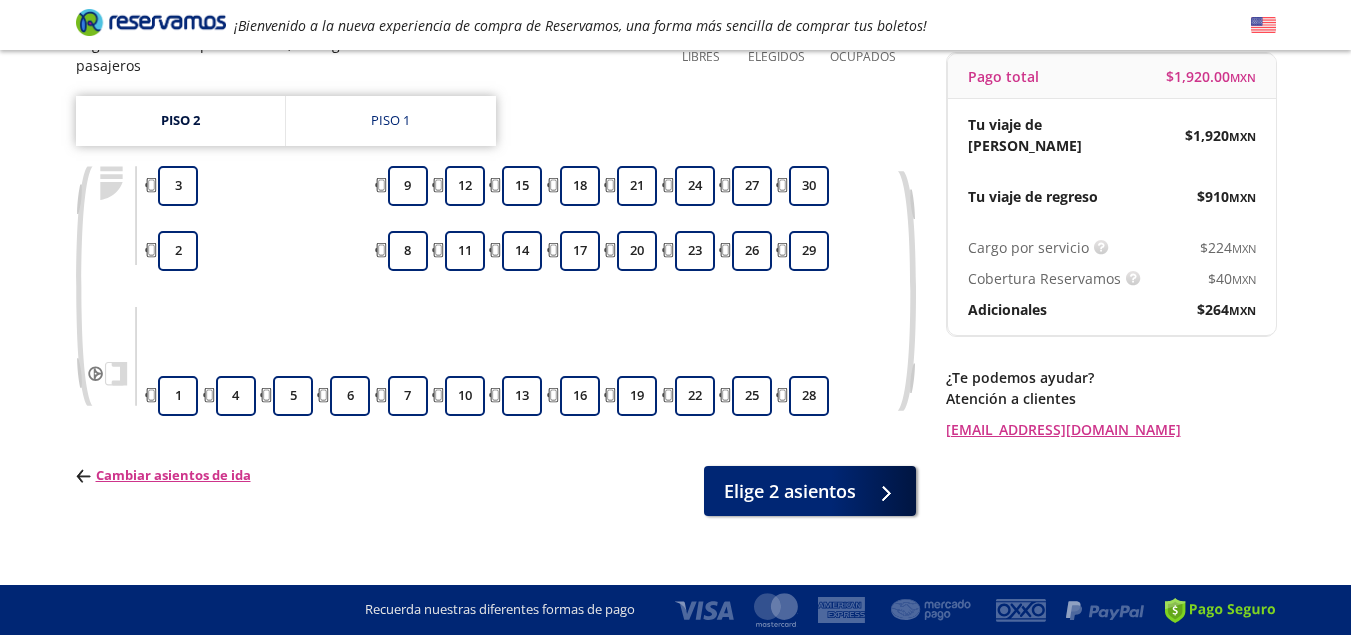 scroll, scrollTop: 0, scrollLeft: 0, axis: both 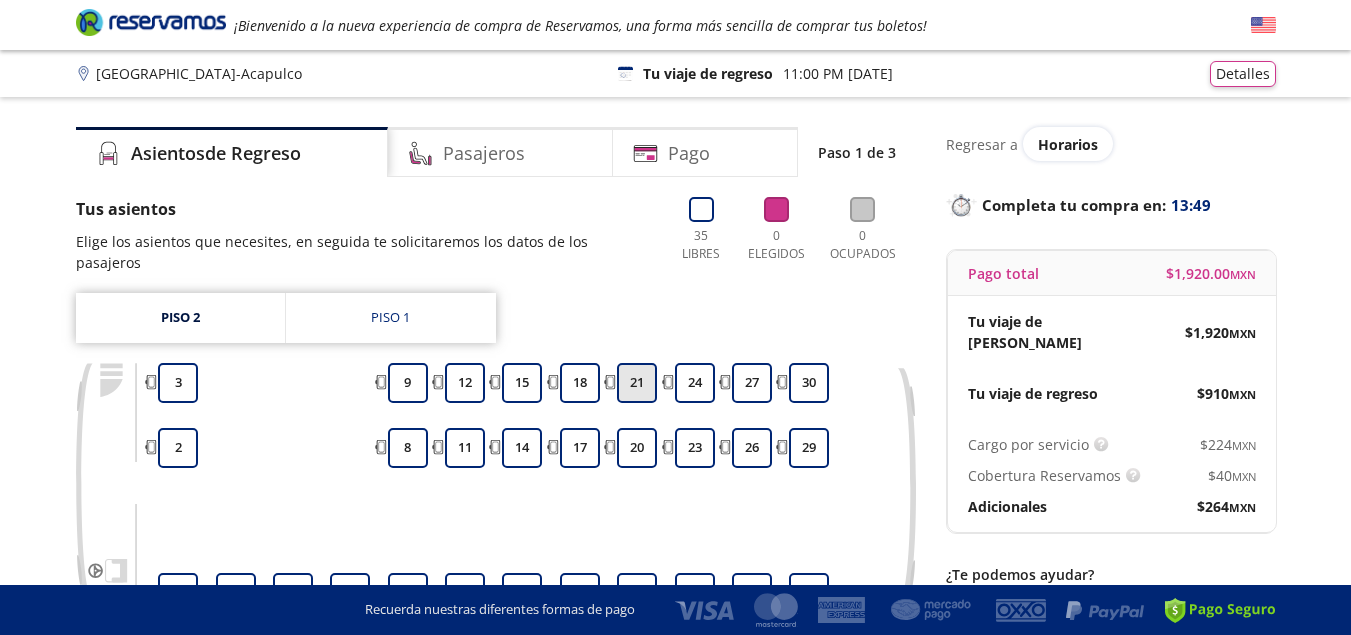 click on "21" at bounding box center (637, 383) 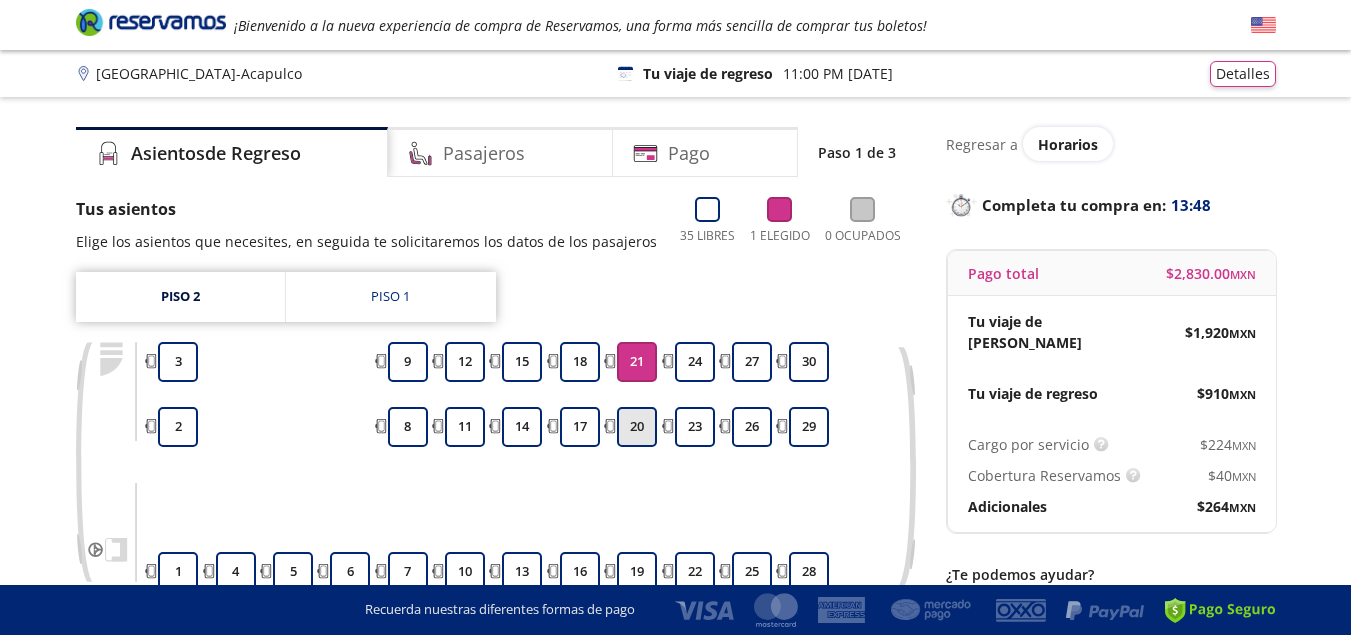 click on "20" at bounding box center [637, 427] 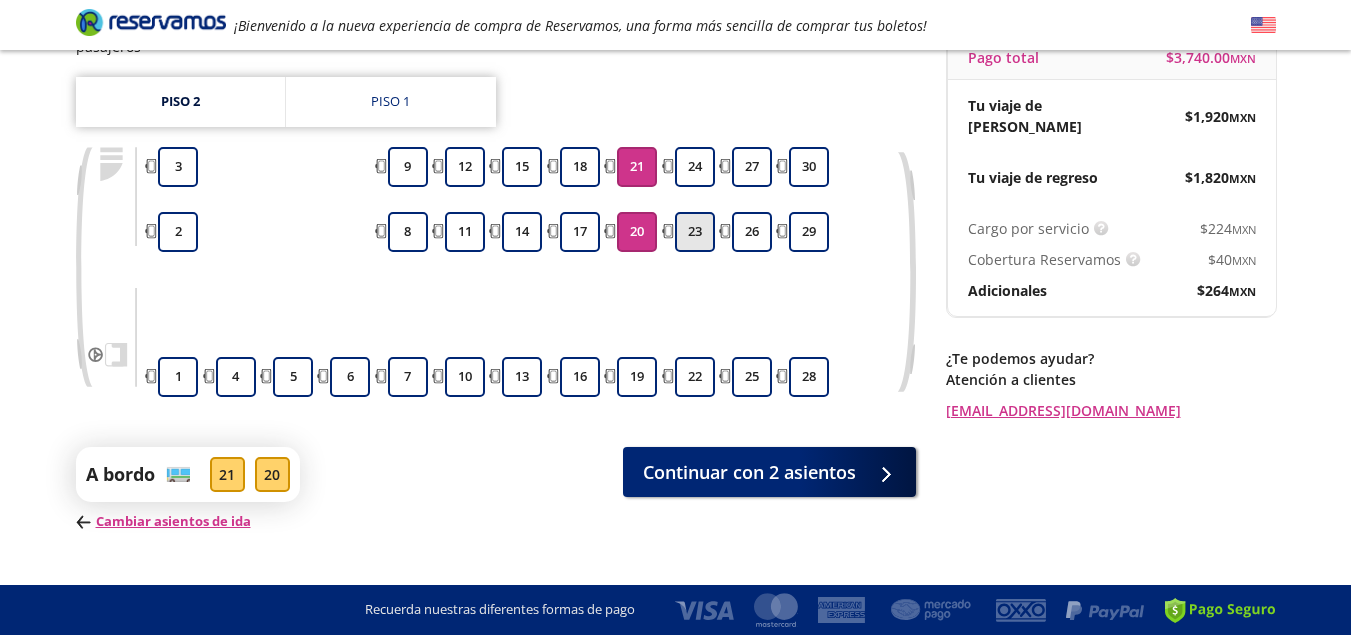 scroll, scrollTop: 232, scrollLeft: 0, axis: vertical 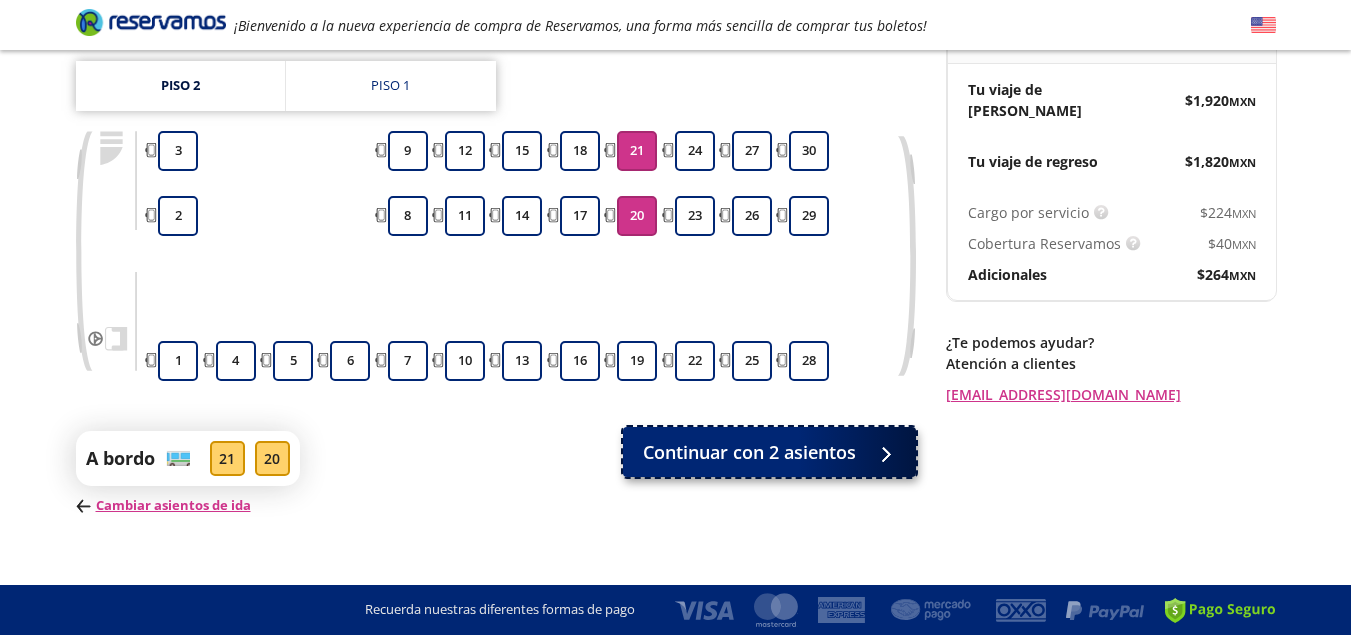 click on "Continuar con 2 asientos" at bounding box center (749, 452) 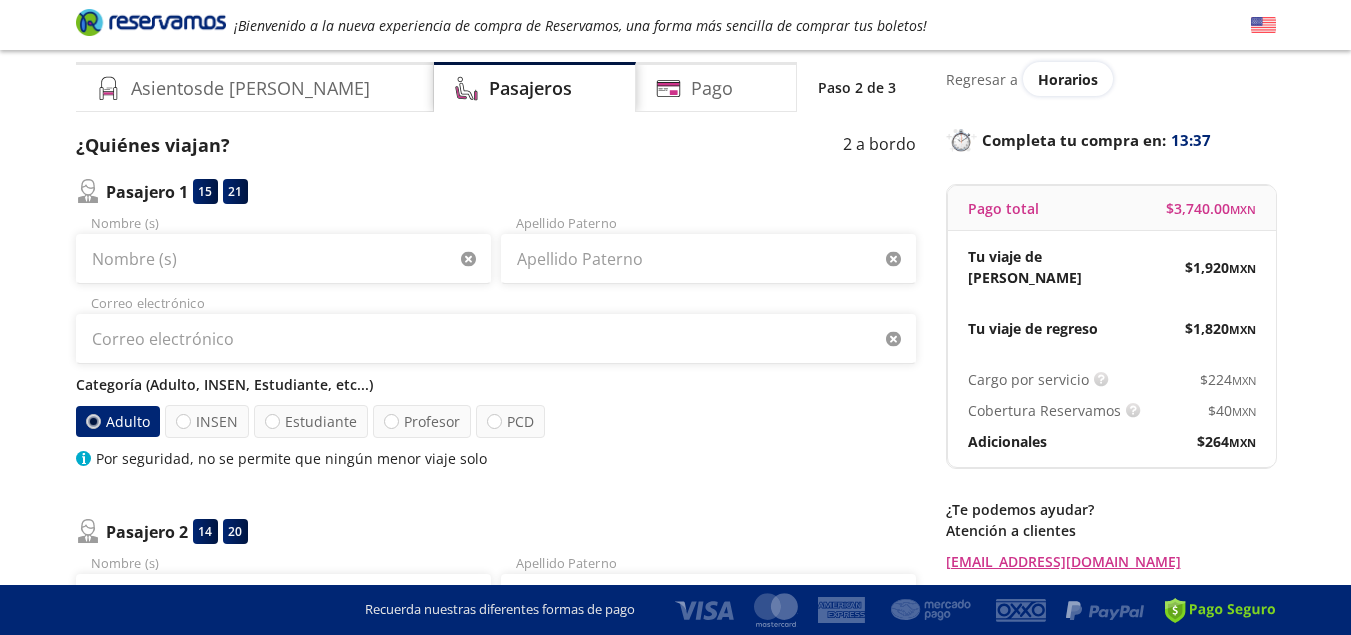 scroll, scrollTop: 100, scrollLeft: 0, axis: vertical 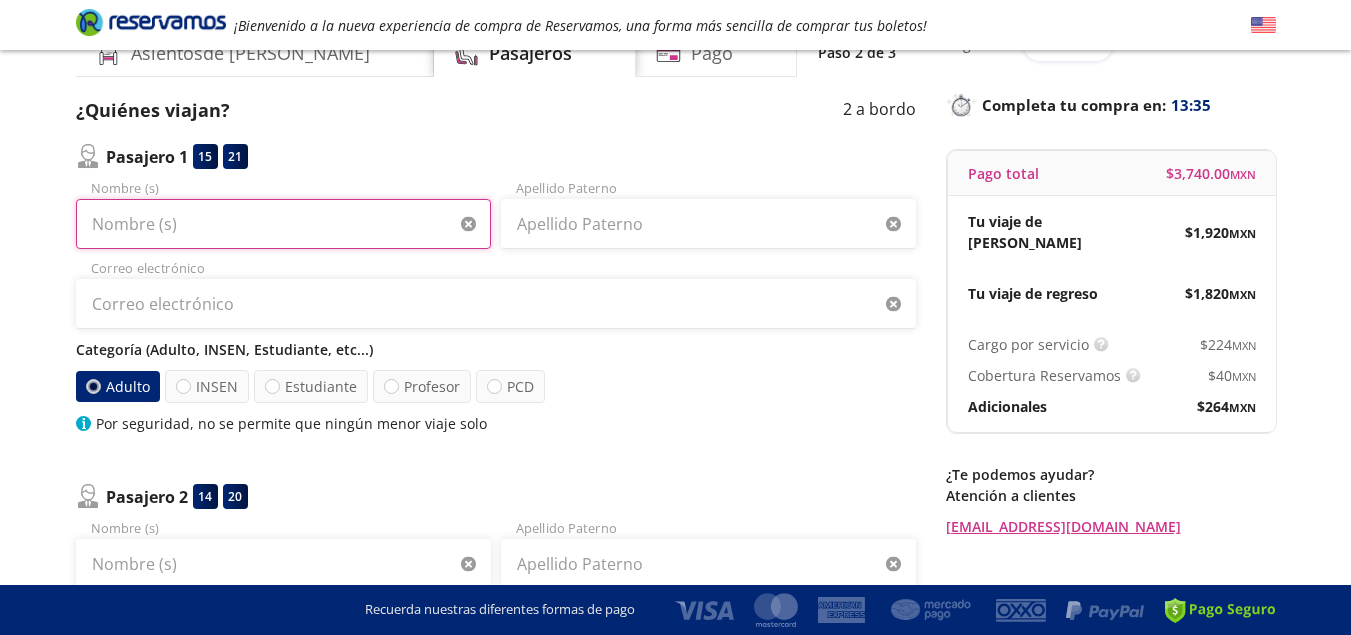 click on "Nombre (s)" at bounding box center (283, 224) 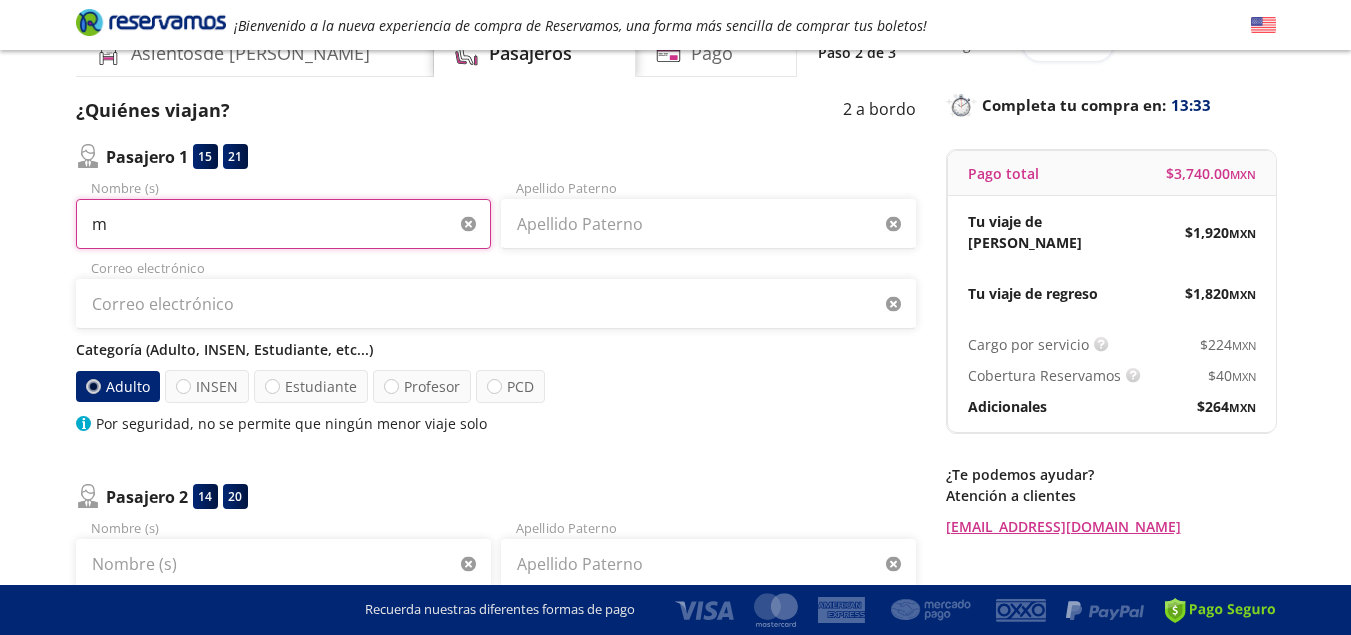 type on "m" 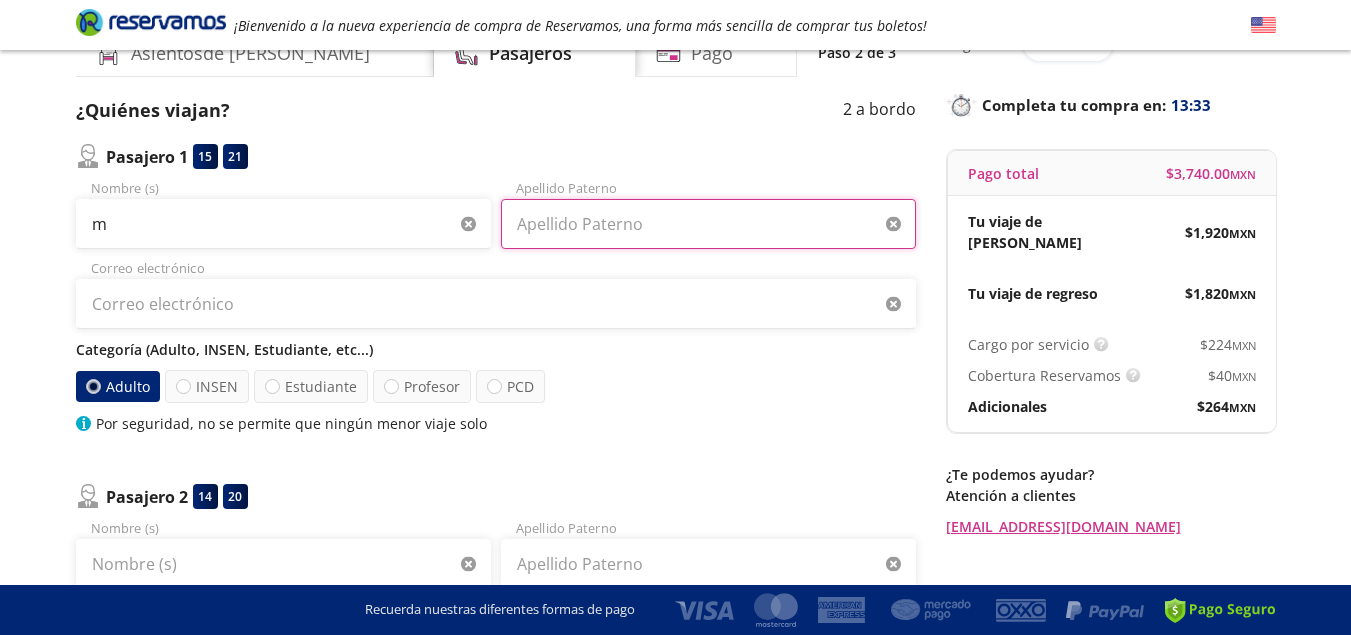 click on "Apellido Paterno" at bounding box center (708, 224) 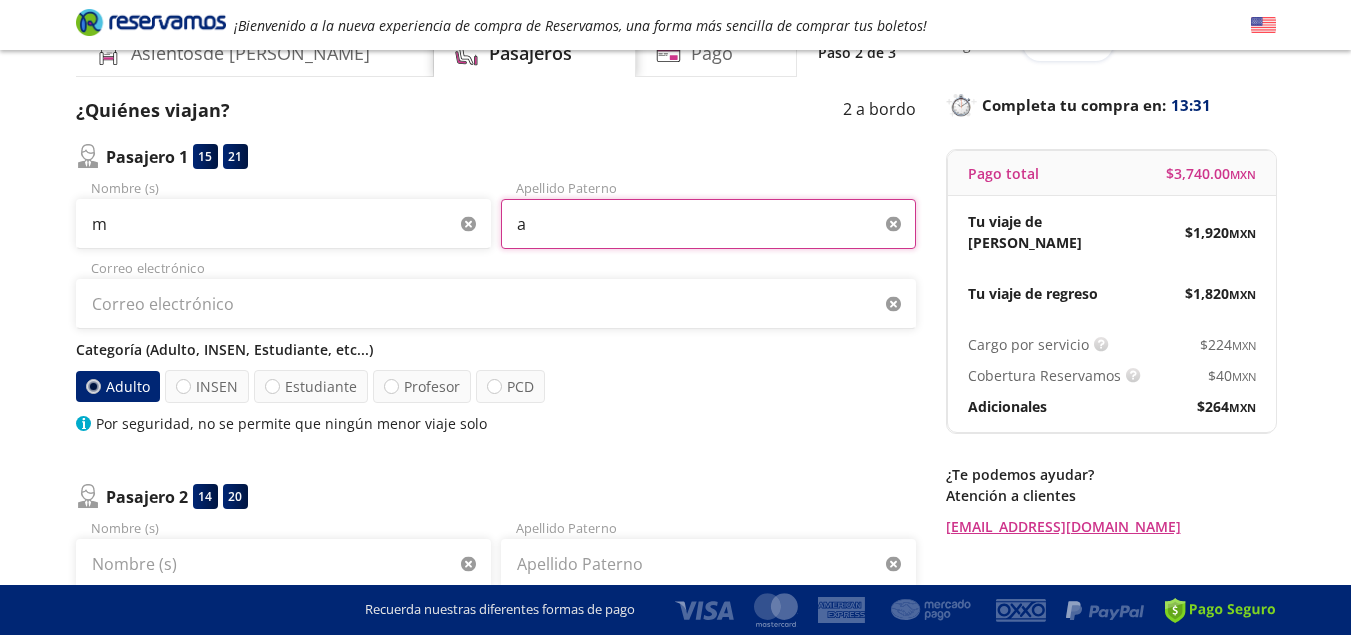 type on "a" 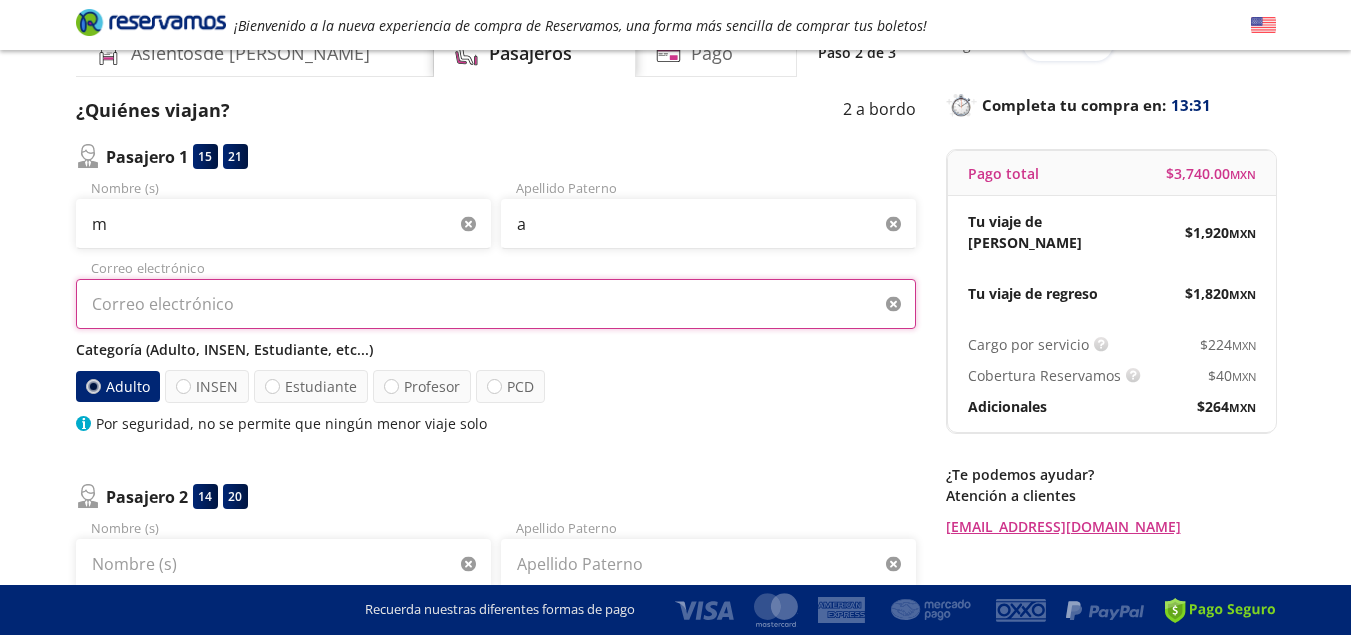 click on "Correo electrónico" at bounding box center [496, 304] 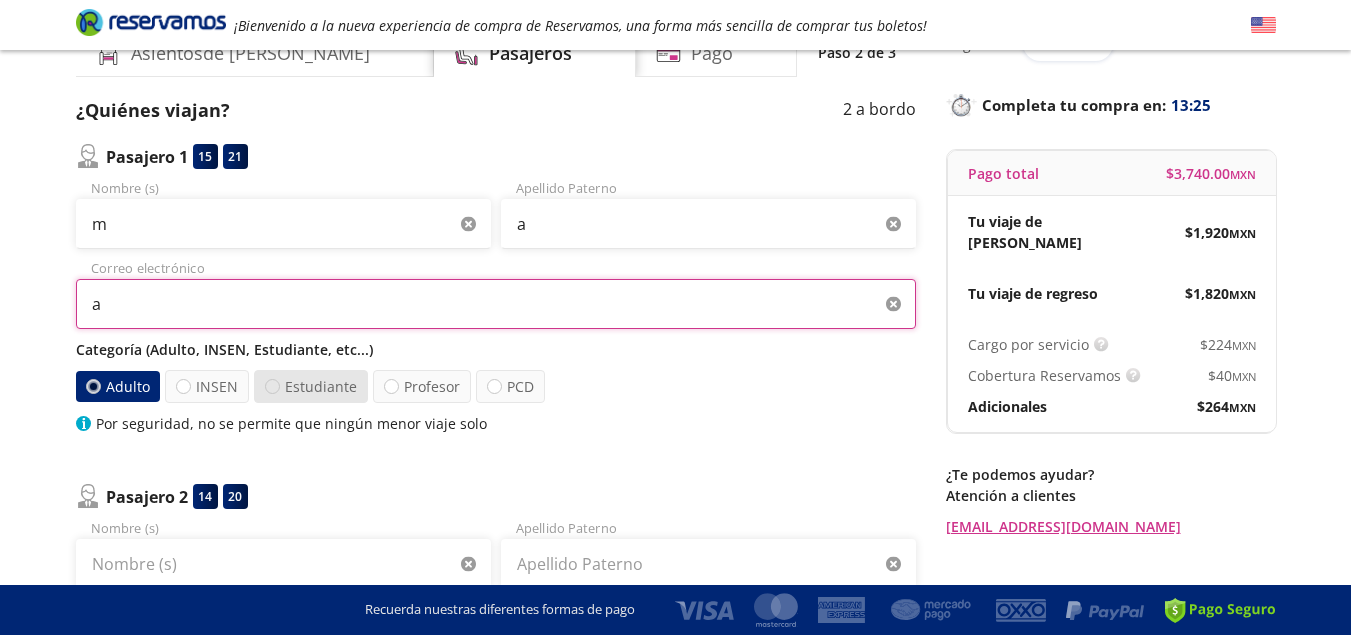 type on "a" 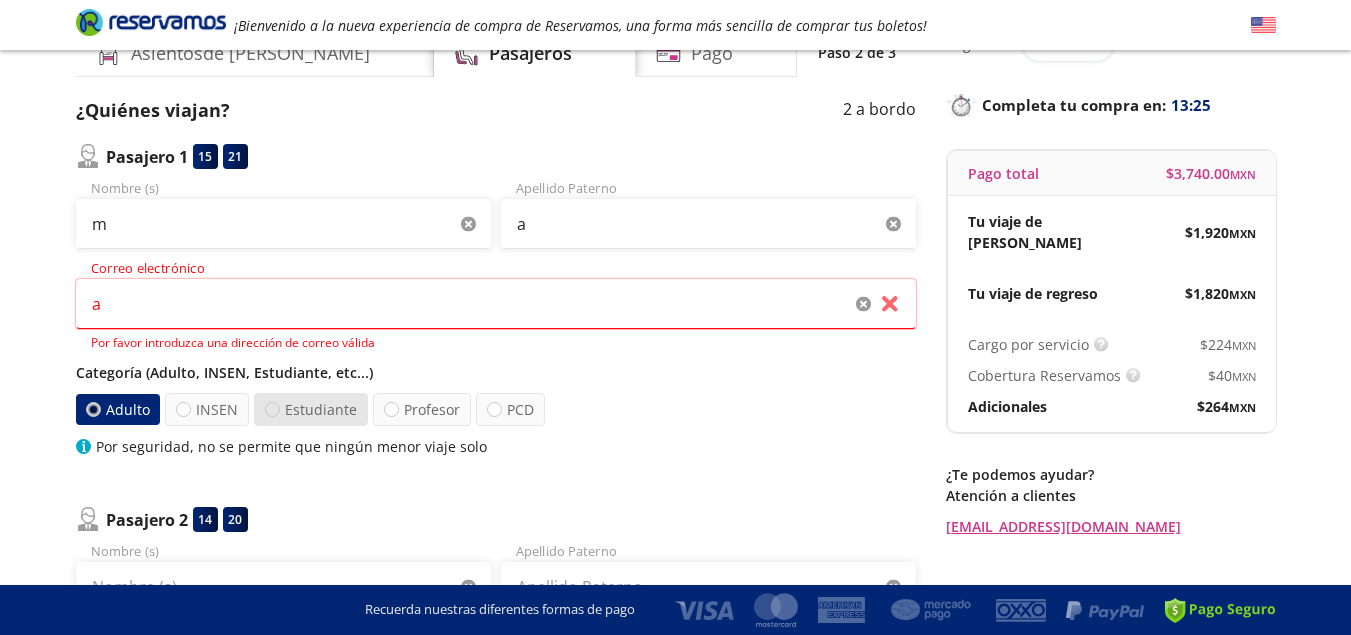 click on "Categoría (Adulto, INSEN, Estudiante, etc...) Adulto INSEN Estudiante Profesor PCD Por seguridad, no se permite que ningún menor viaje solo" at bounding box center [496, 409] 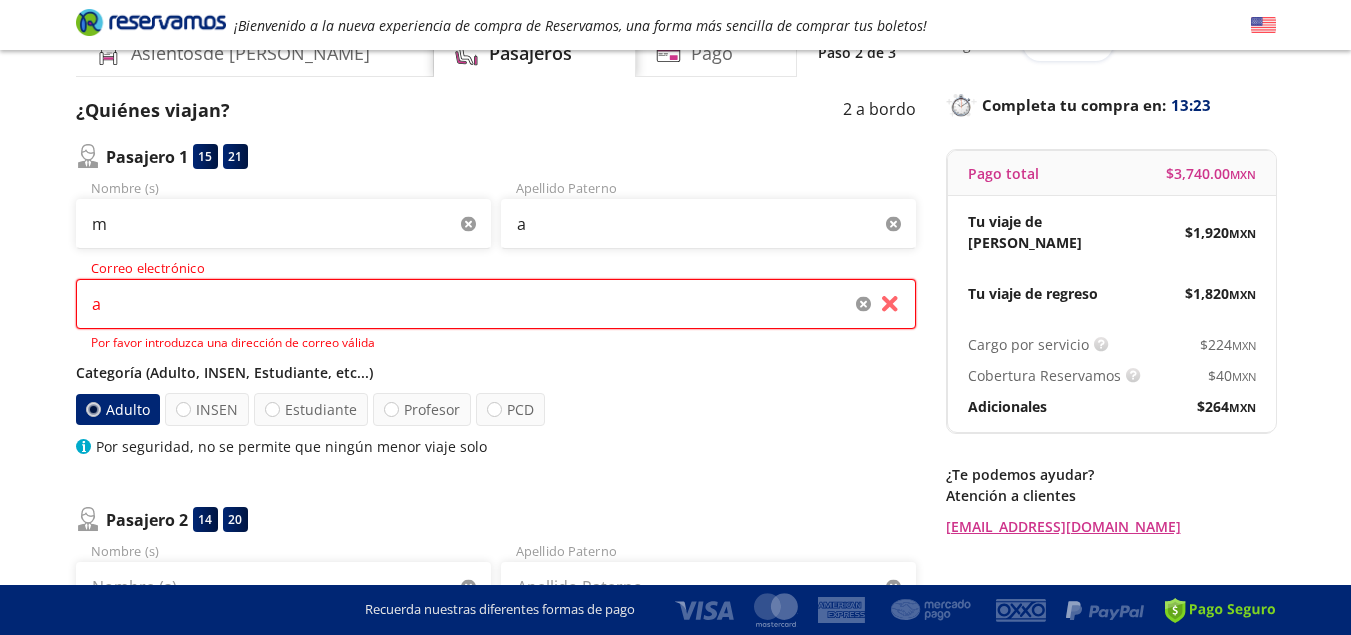 click on "a" at bounding box center (496, 304) 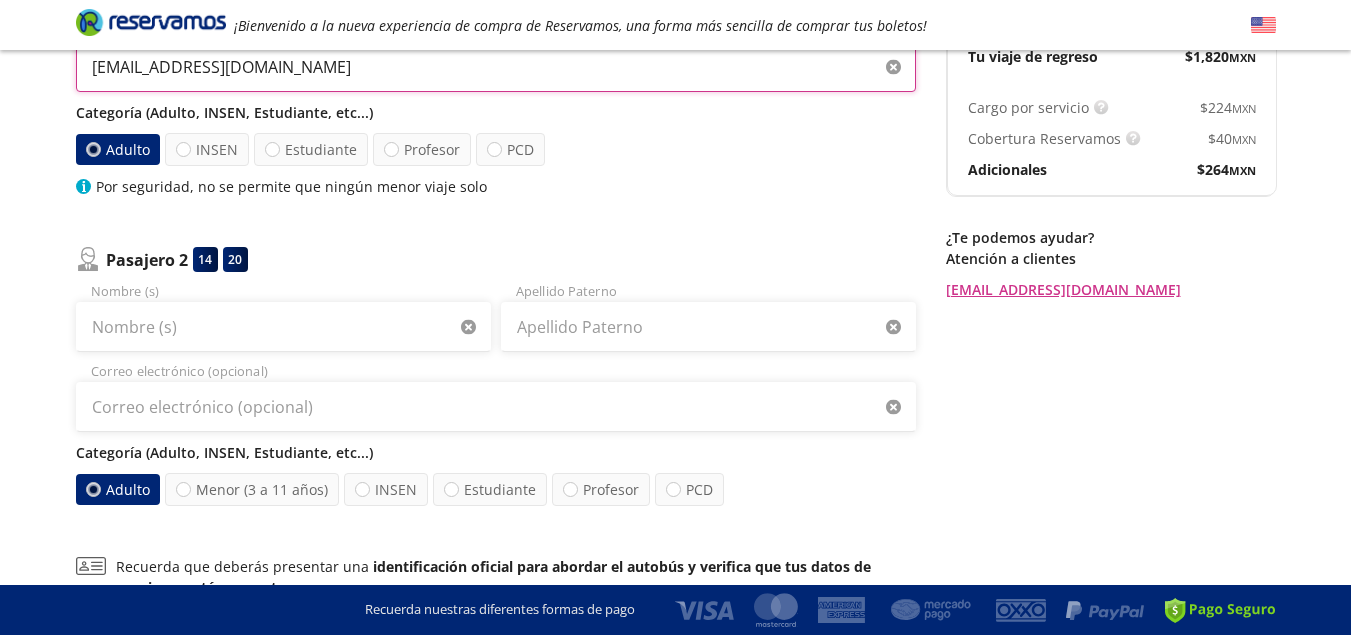 scroll, scrollTop: 500, scrollLeft: 0, axis: vertical 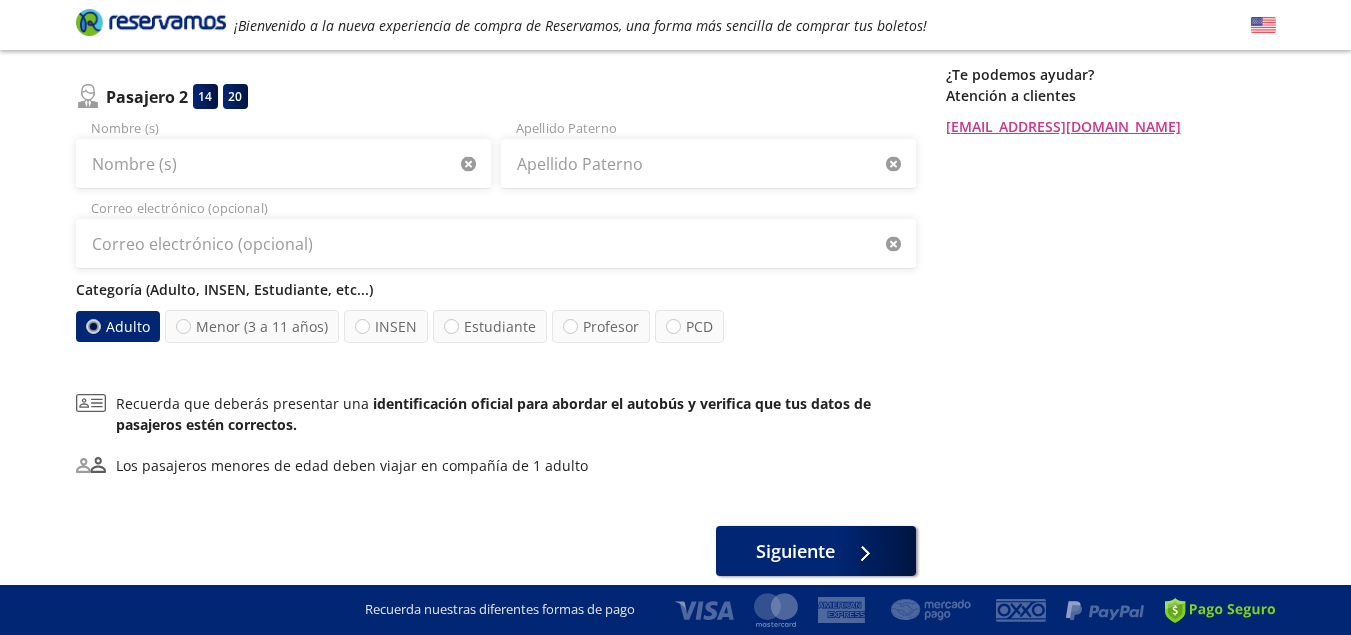 type on "[EMAIL_ADDRESS][DOMAIN_NAME]" 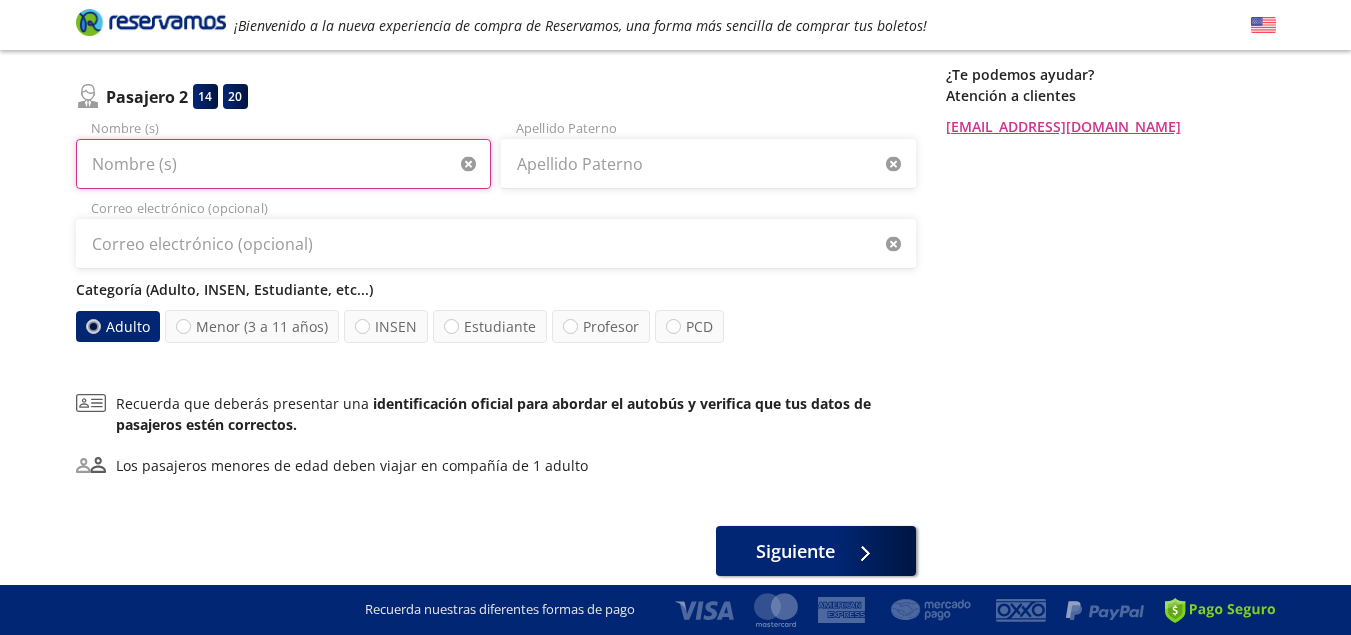 click on "Nombre (s)" at bounding box center (283, 164) 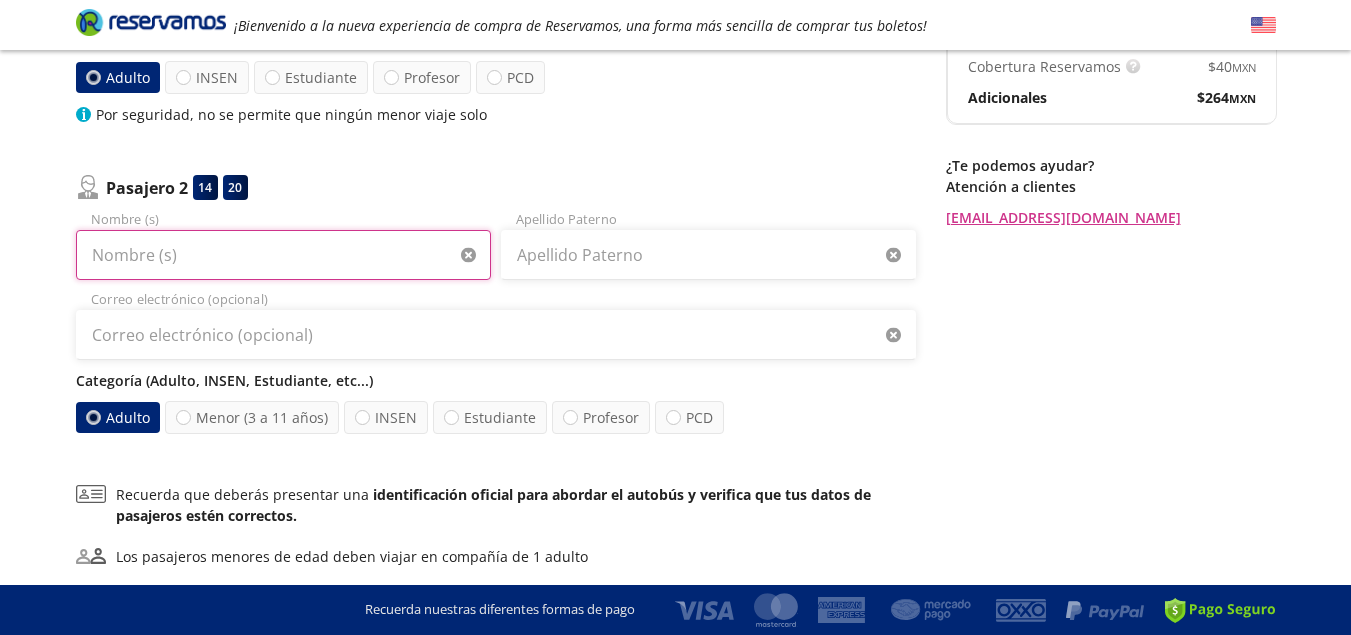 scroll, scrollTop: 300, scrollLeft: 0, axis: vertical 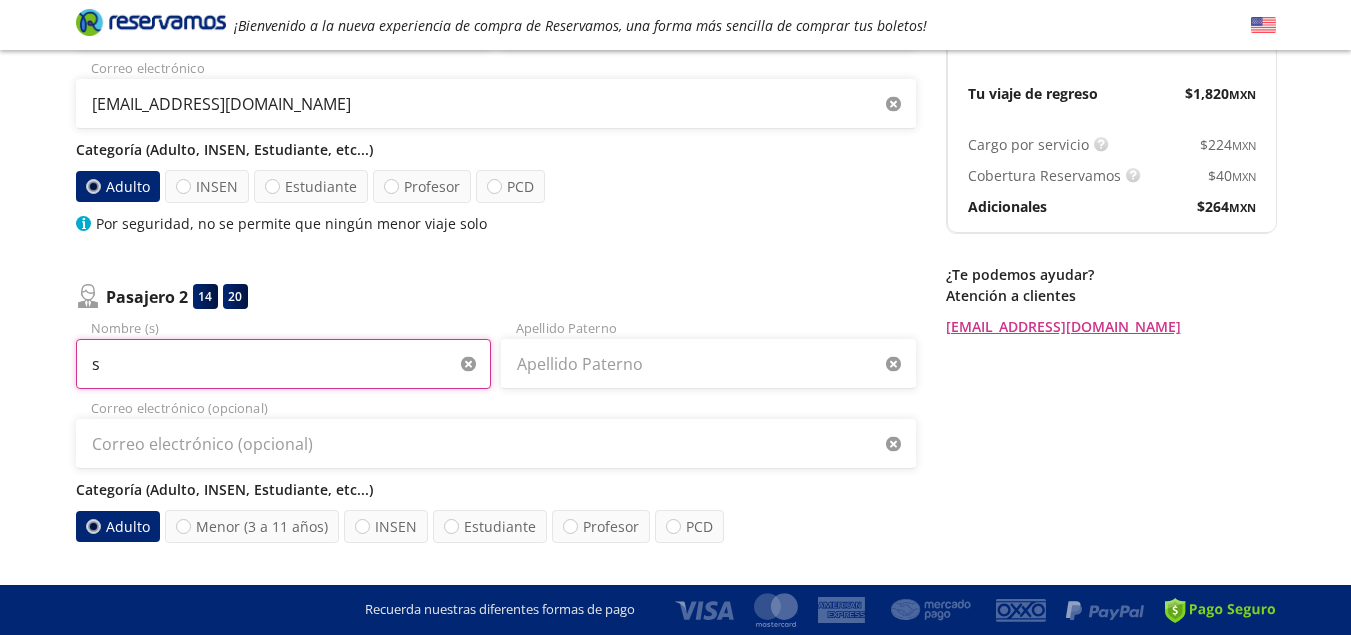 type on "s" 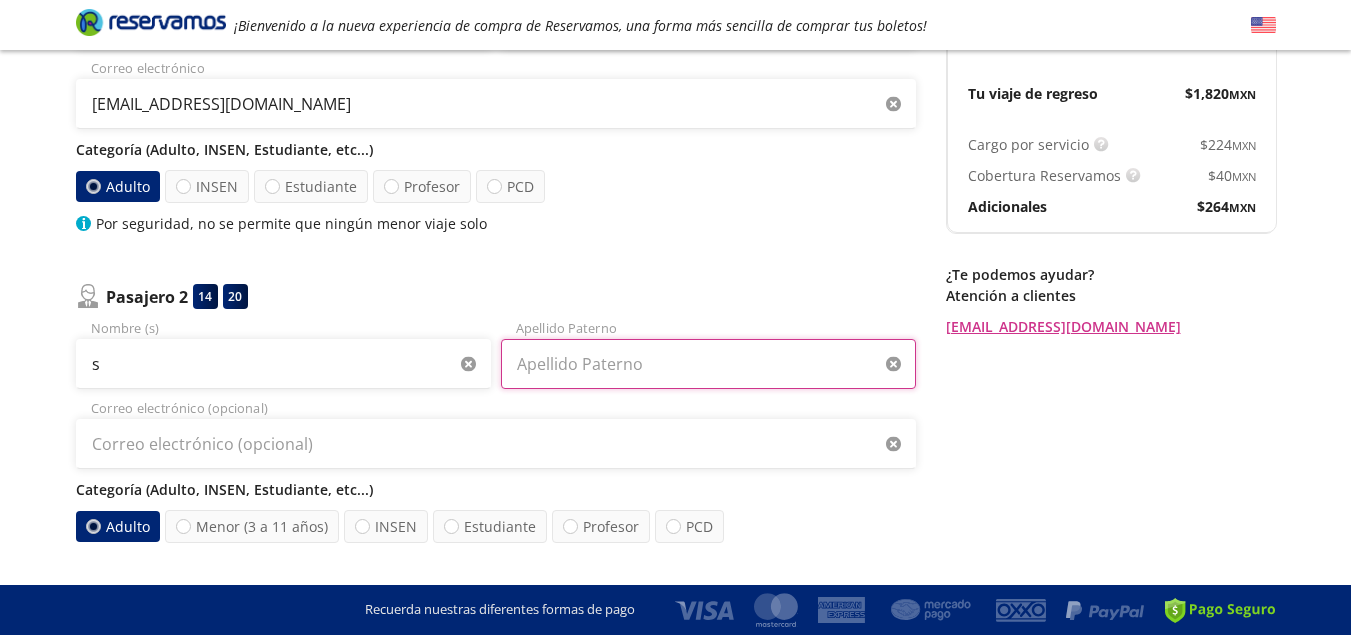click on "Apellido Paterno" at bounding box center [708, 364] 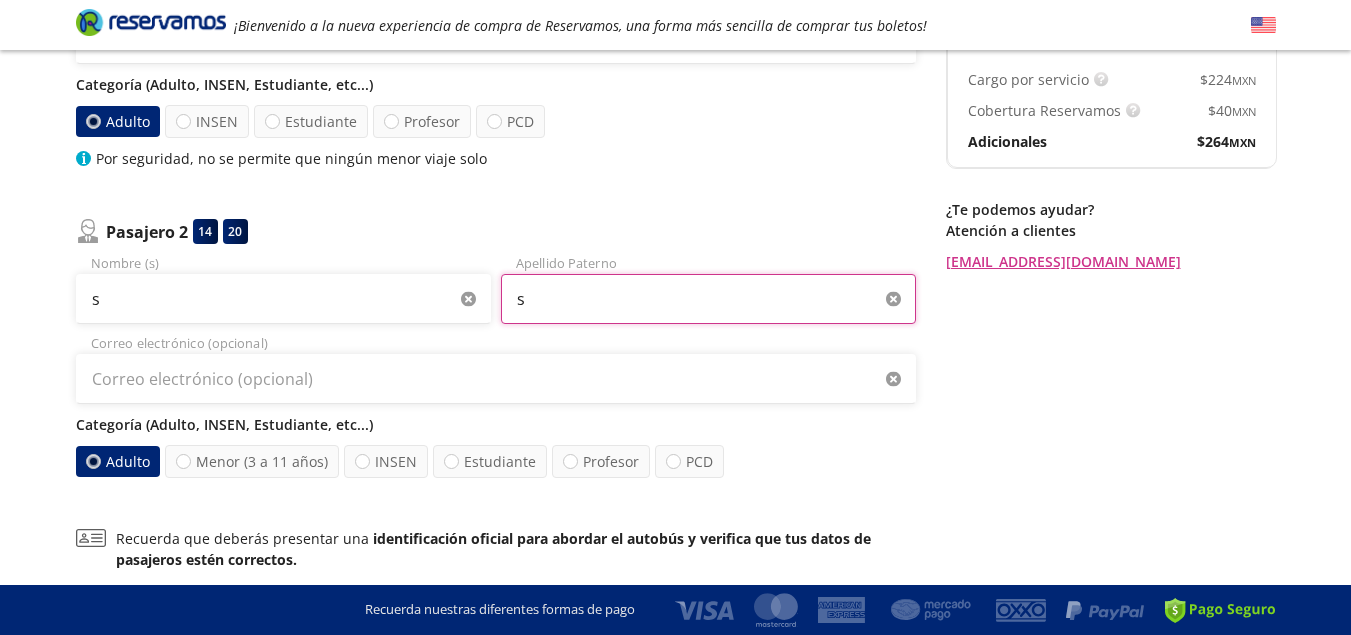 scroll, scrollTop: 400, scrollLeft: 0, axis: vertical 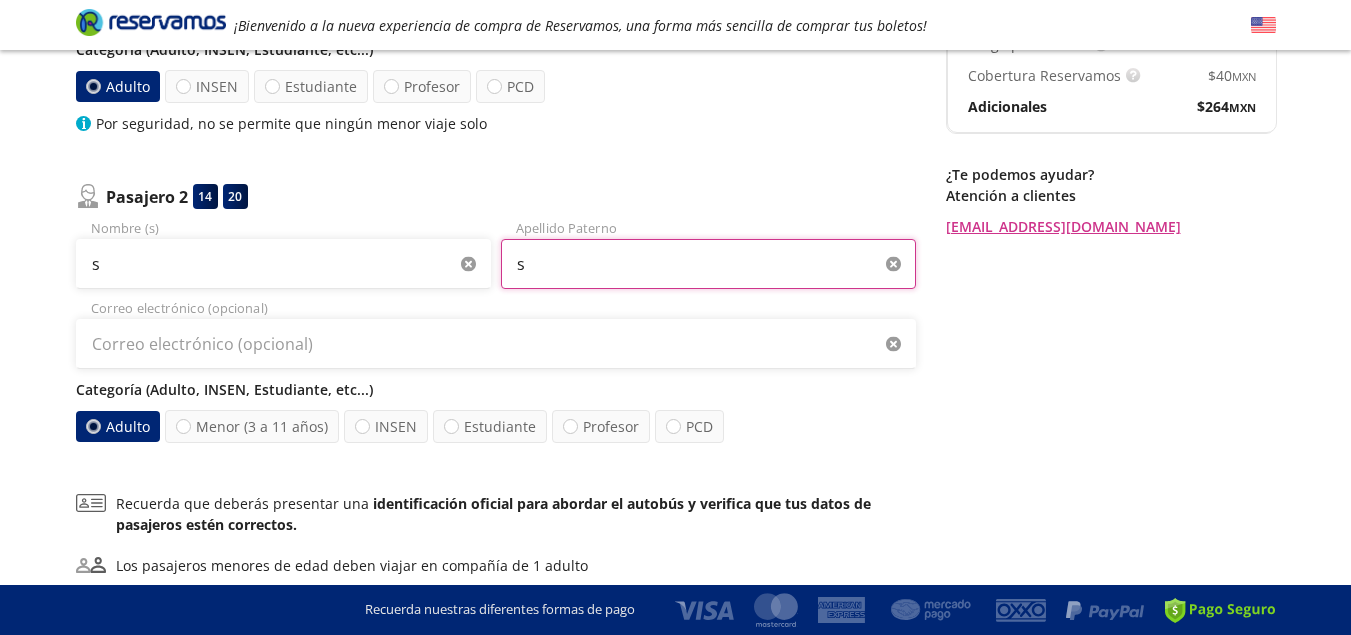 type on "s" 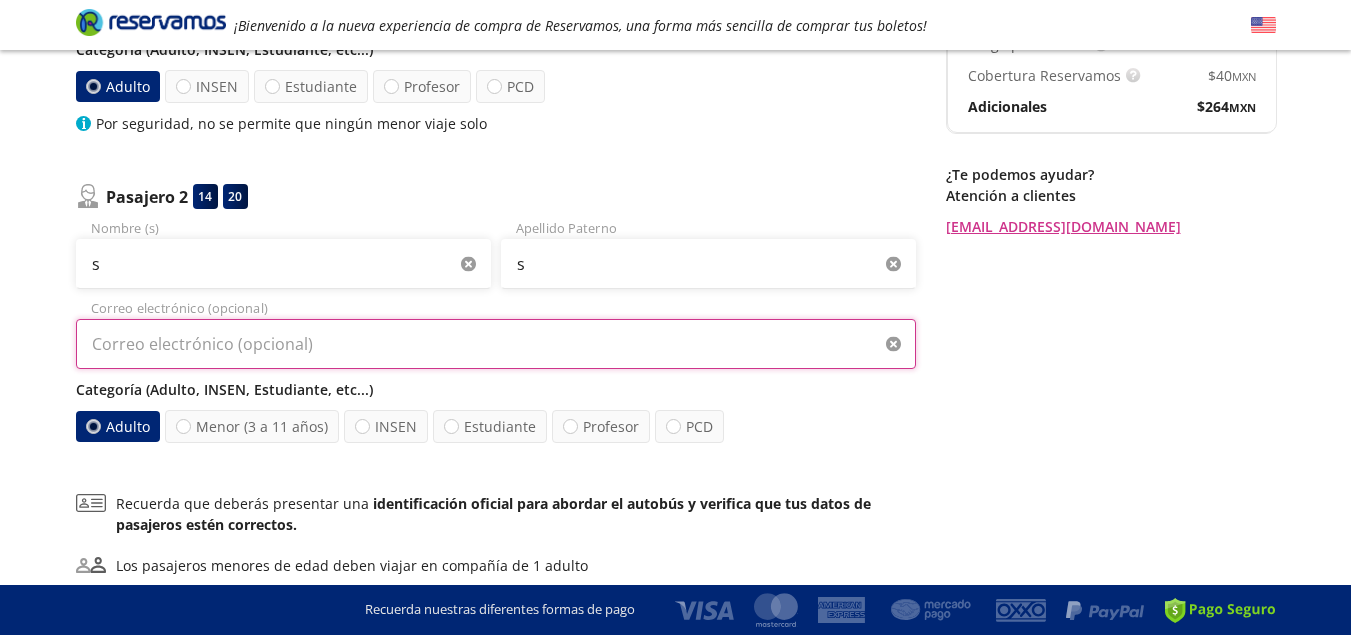 click on "Correo electrónico (opcional)" at bounding box center (496, 344) 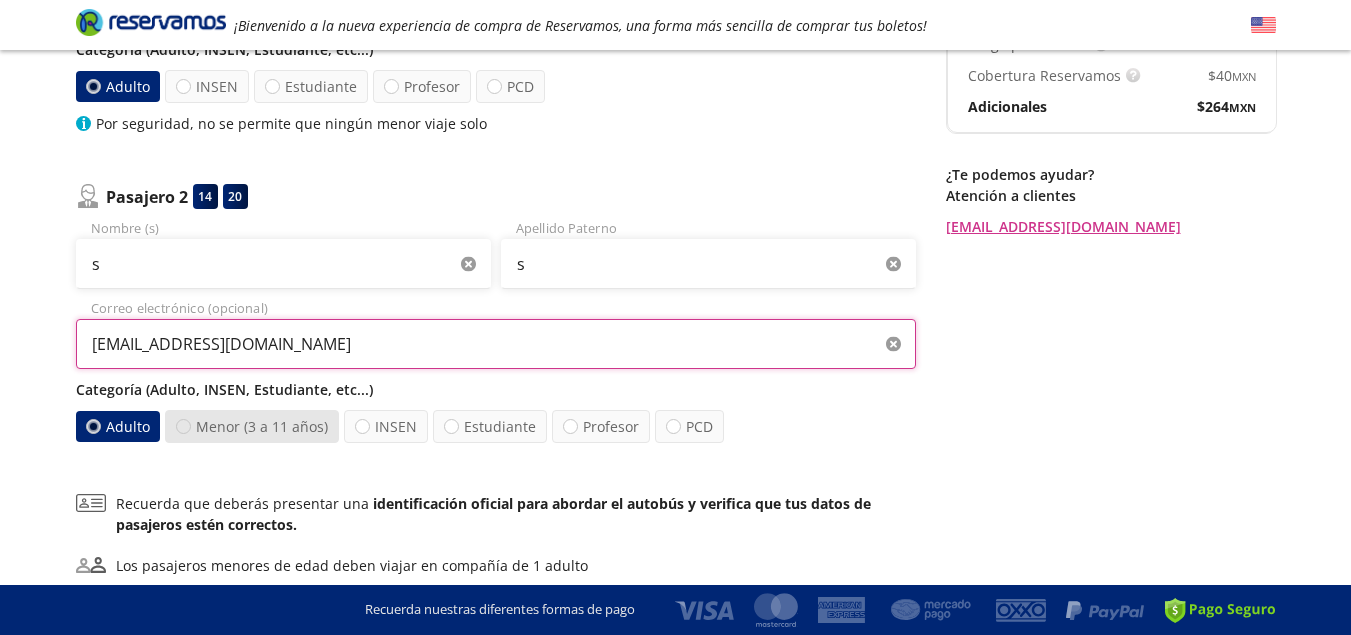 type on "[EMAIL_ADDRESS][DOMAIN_NAME]" 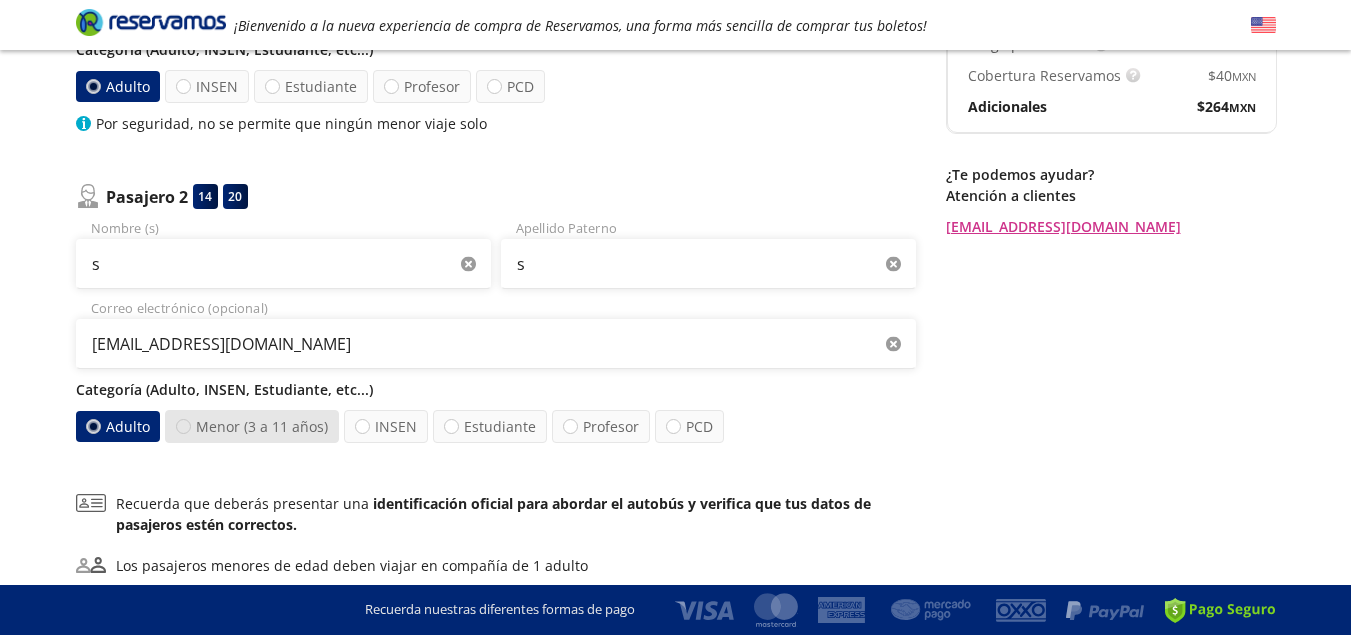 click at bounding box center (183, 426) 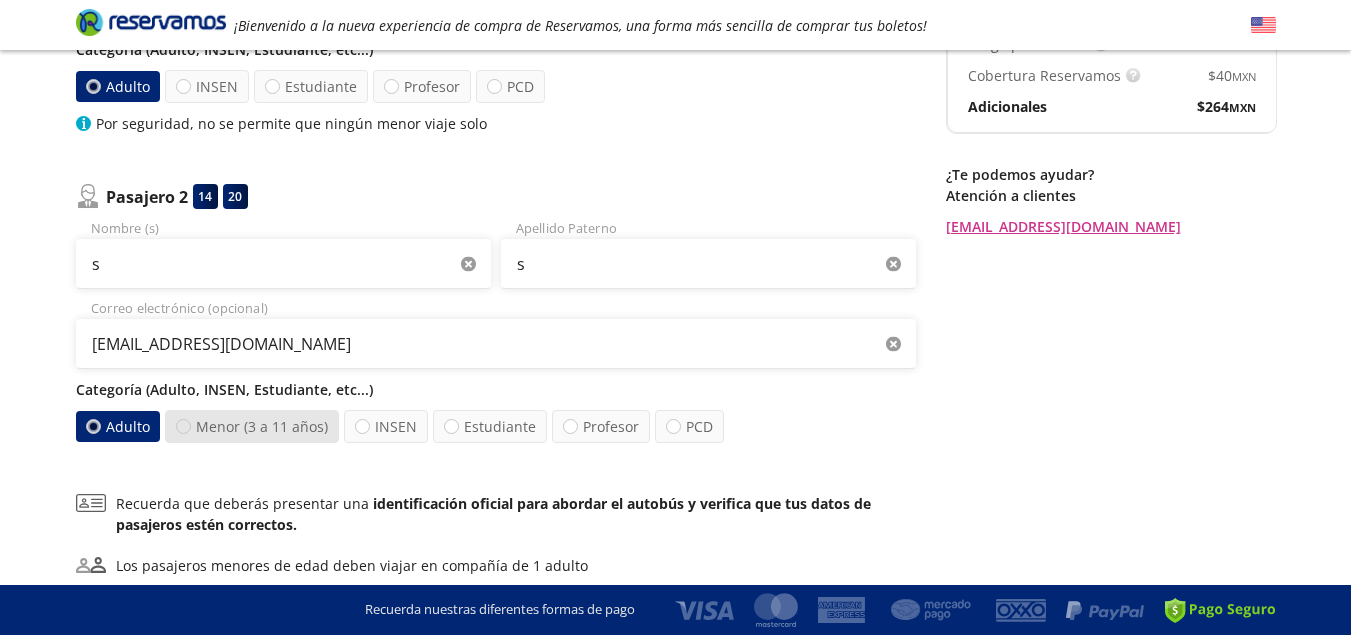 click on "Menor (3 a 11 años)" at bounding box center (183, 426) 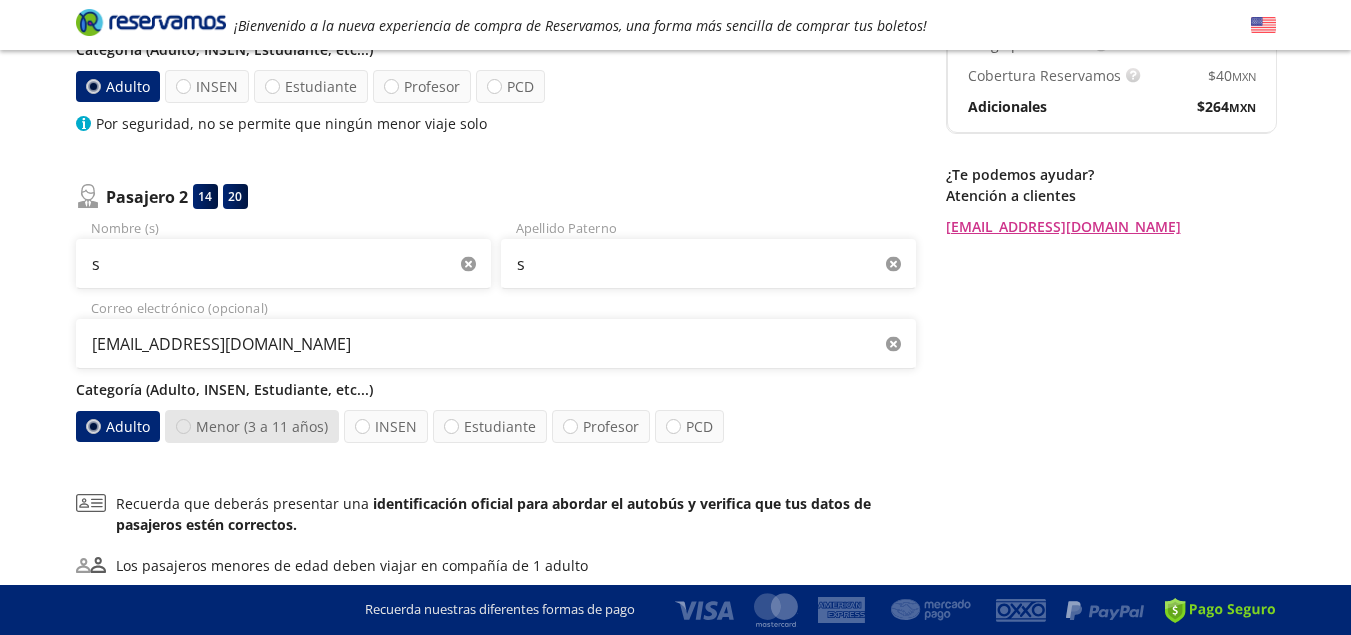 radio on "true" 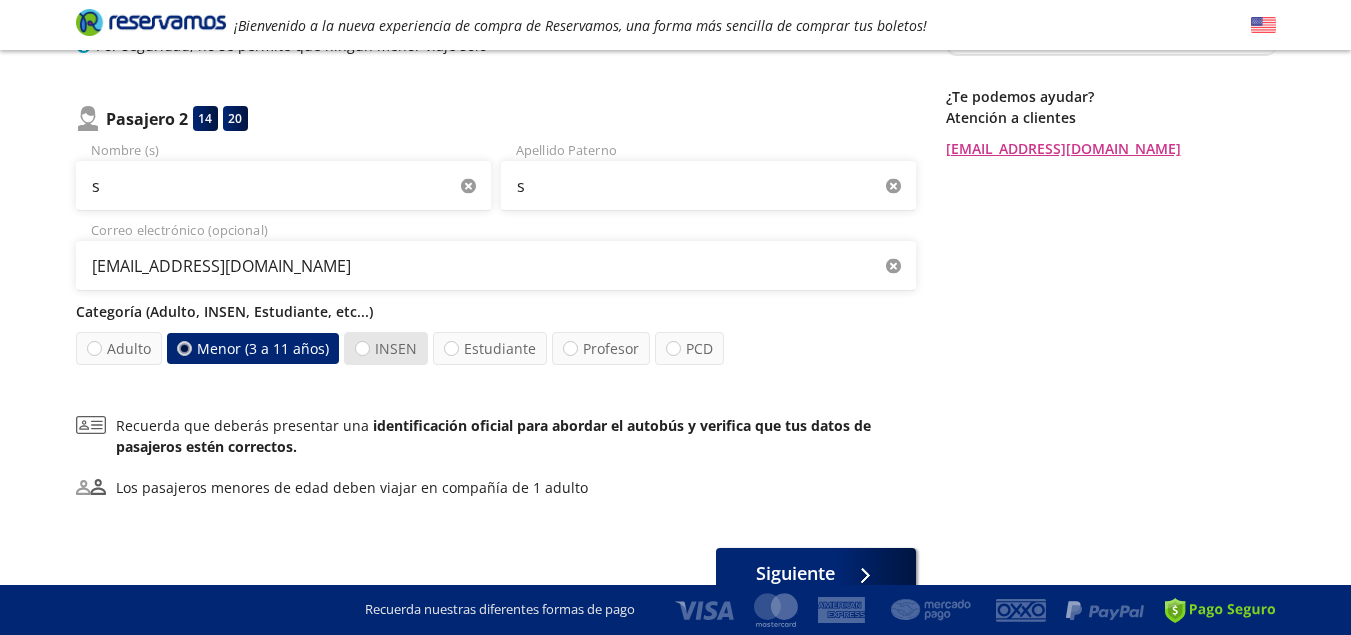 scroll, scrollTop: 381, scrollLeft: 0, axis: vertical 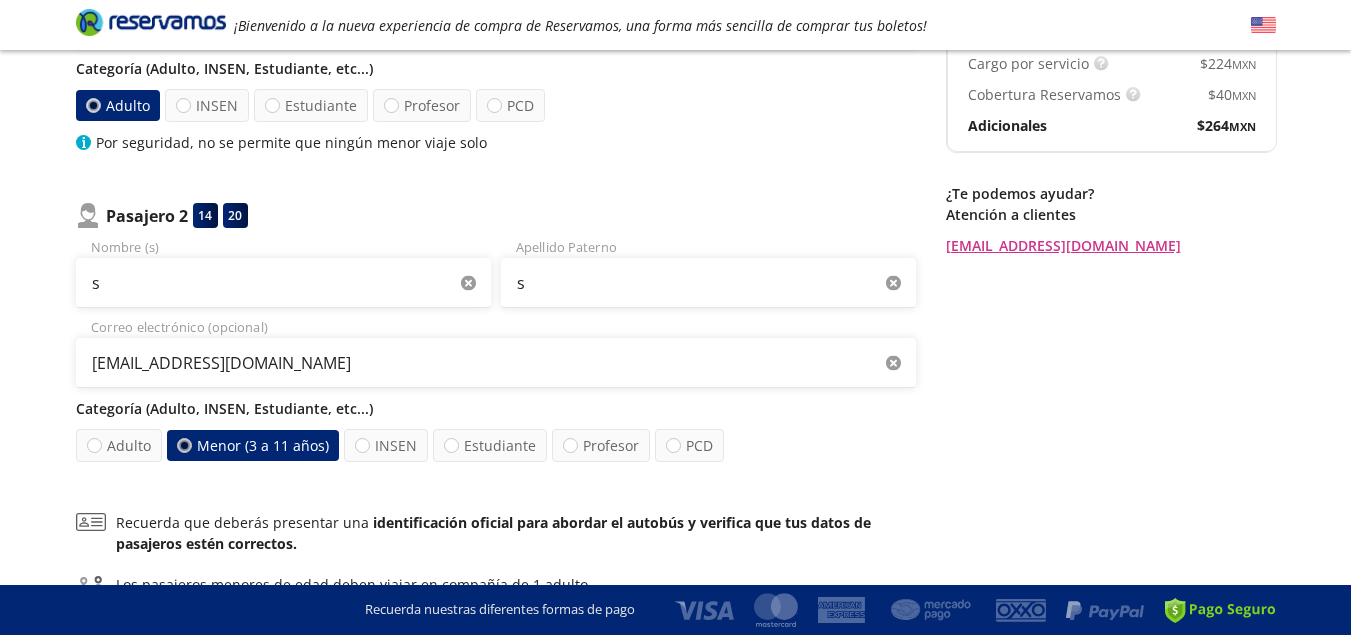 click at bounding box center [183, 445] 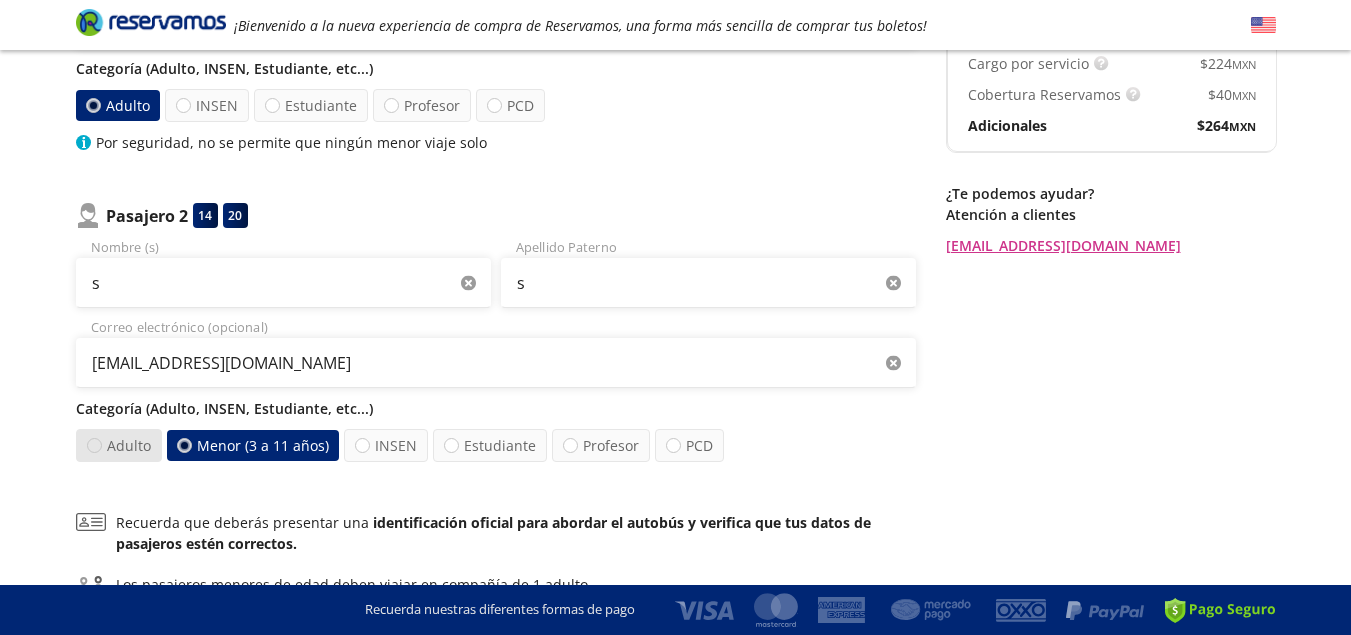 click at bounding box center [93, 445] 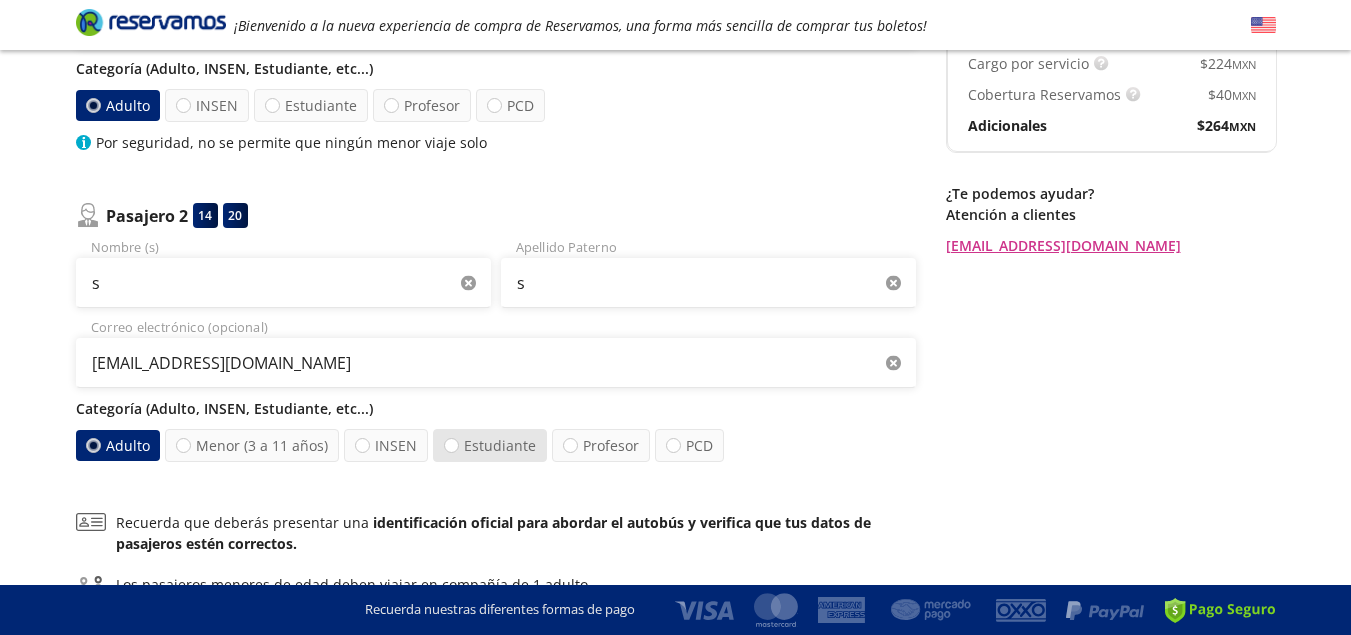 click on "Estudiante" at bounding box center [490, 445] 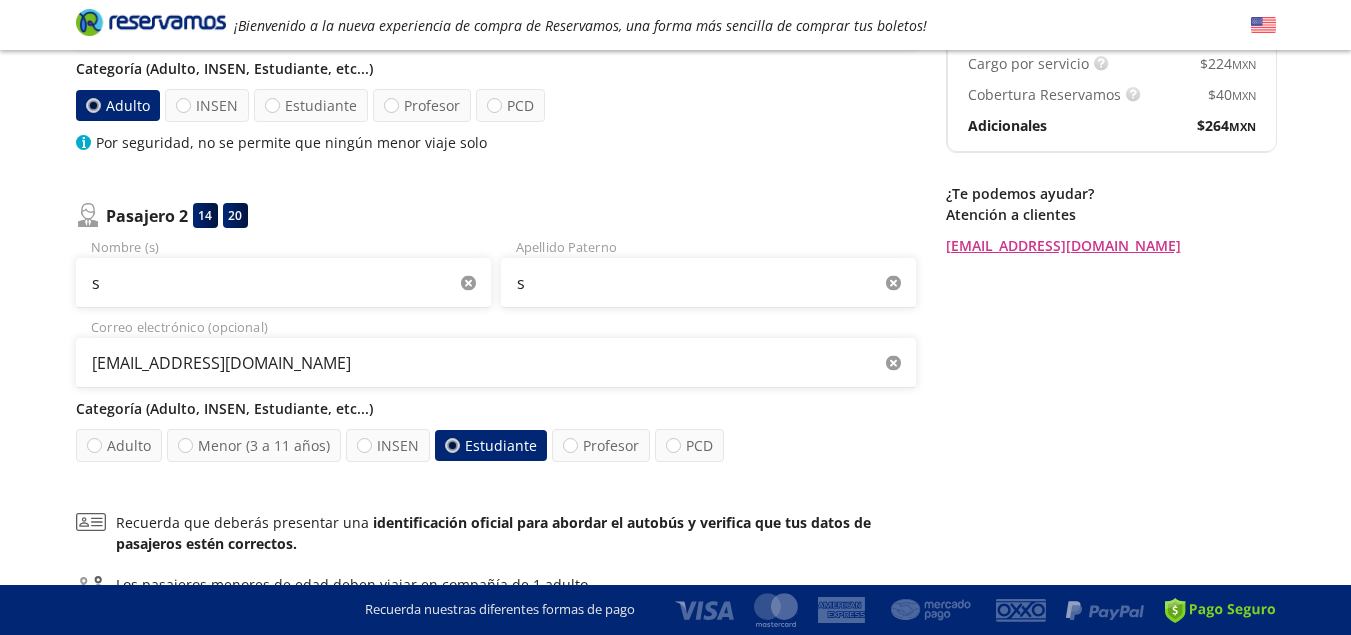 scroll, scrollTop: 581, scrollLeft: 0, axis: vertical 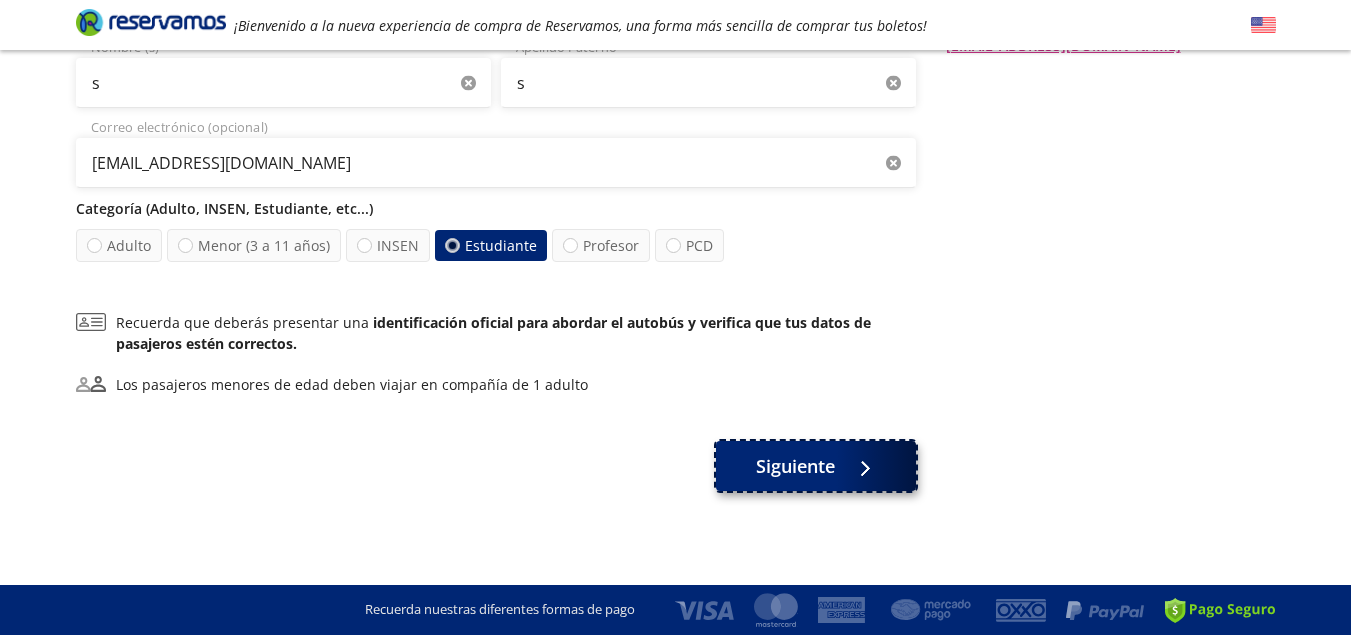 click on "Siguiente" at bounding box center (795, 466) 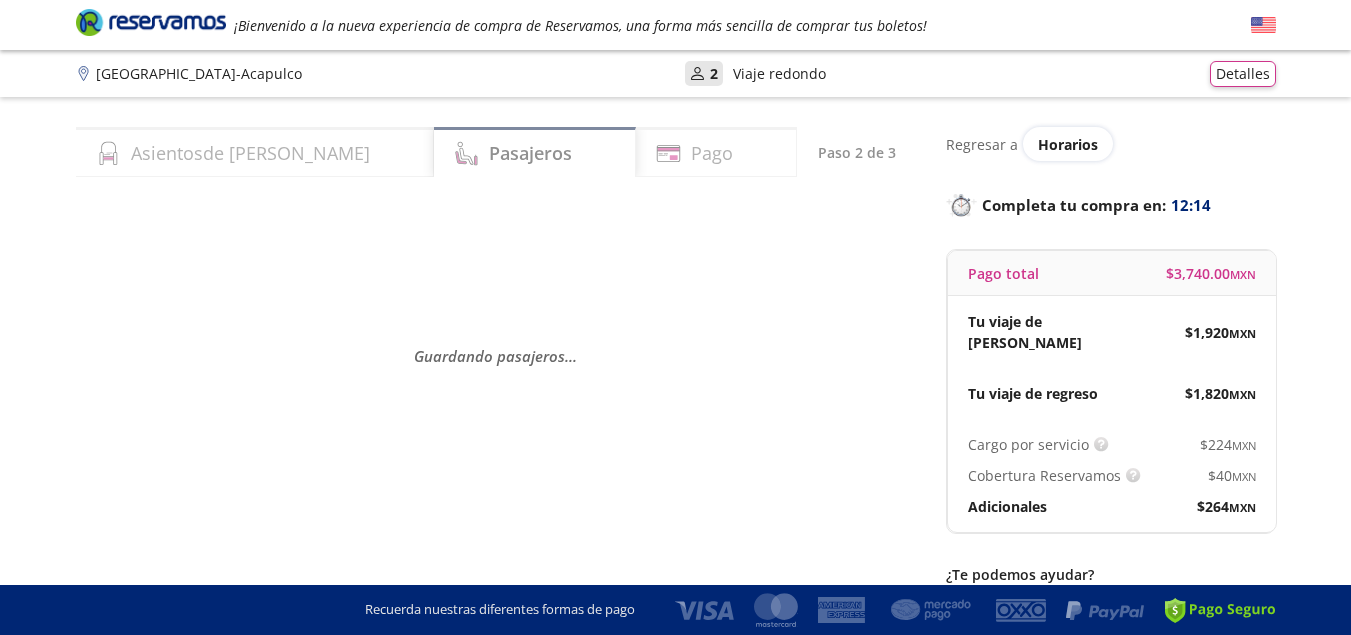 scroll, scrollTop: 121, scrollLeft: 0, axis: vertical 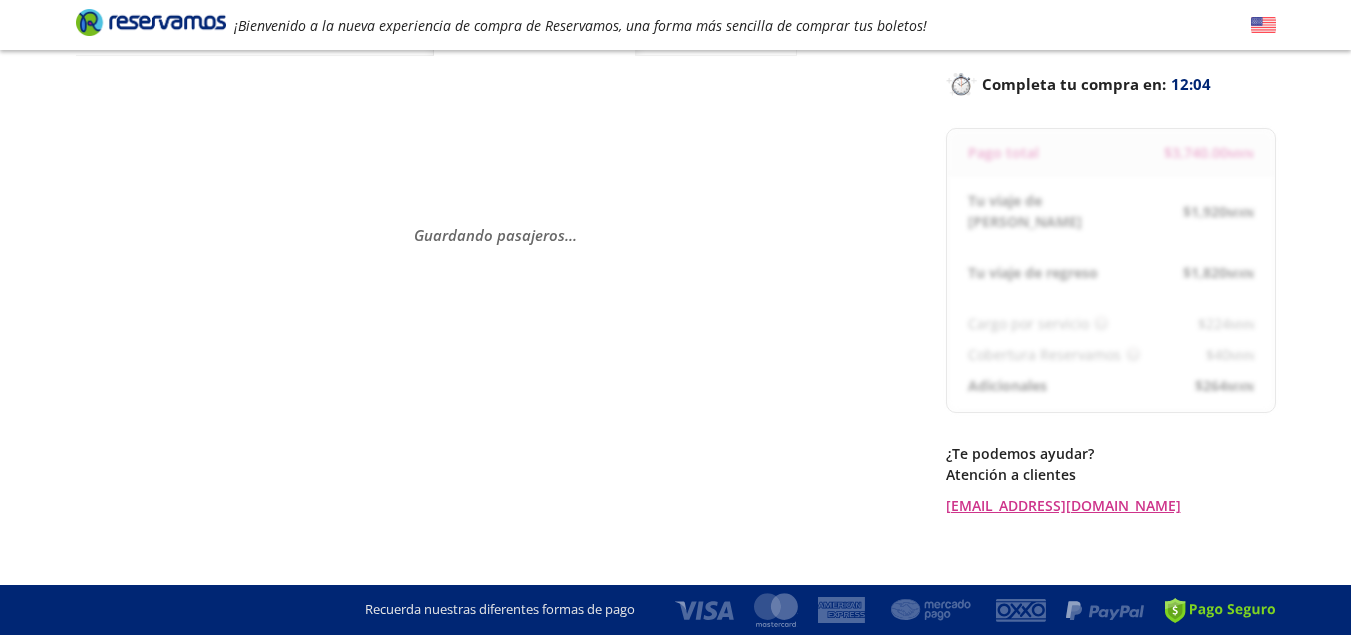 select on "MX" 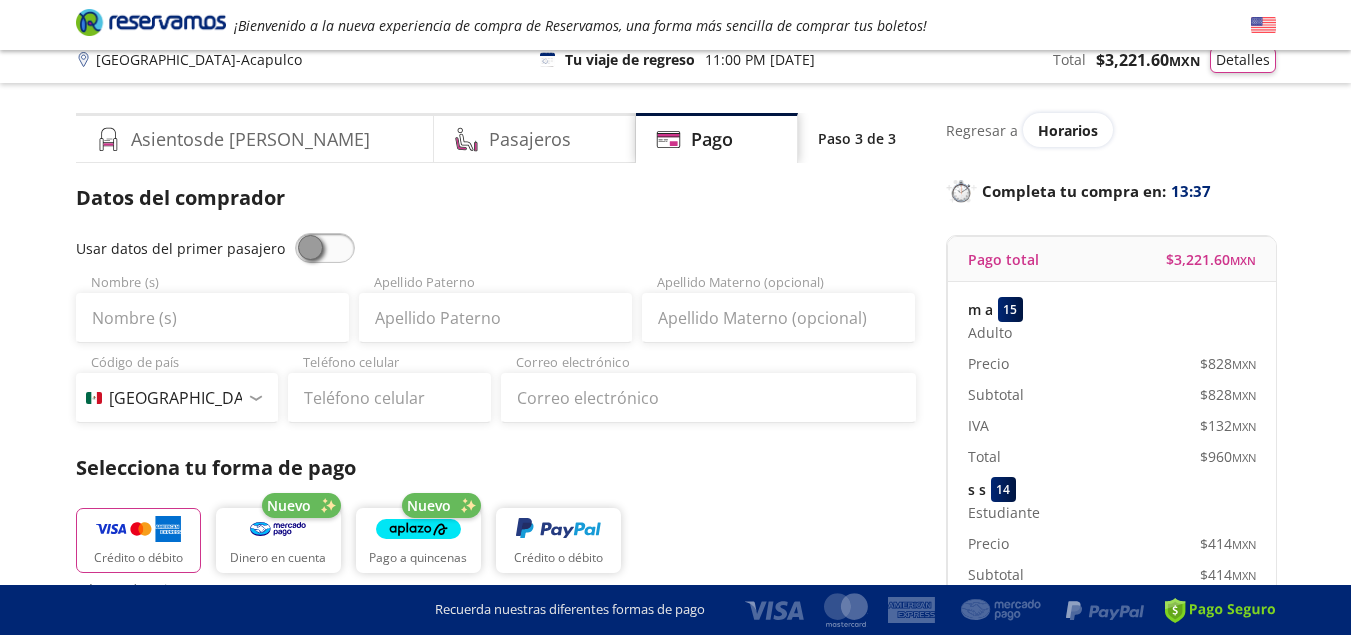 scroll, scrollTop: 0, scrollLeft: 0, axis: both 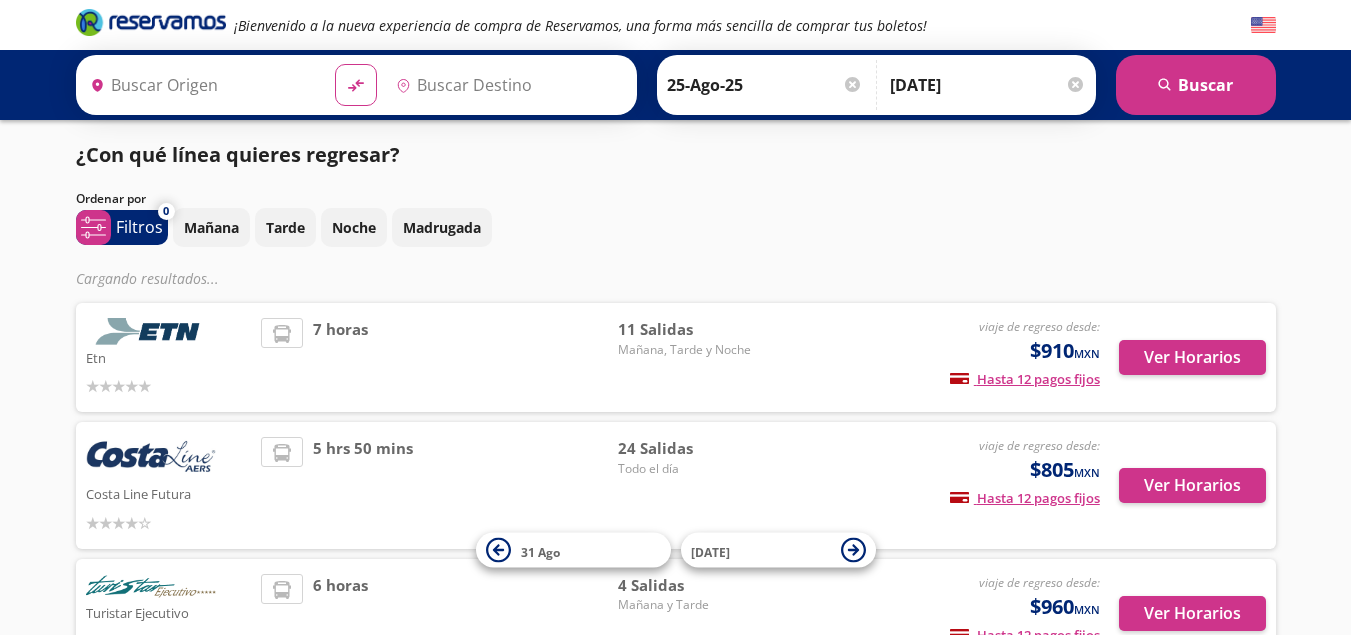 type on "[GEOGRAPHIC_DATA], [GEOGRAPHIC_DATA]" 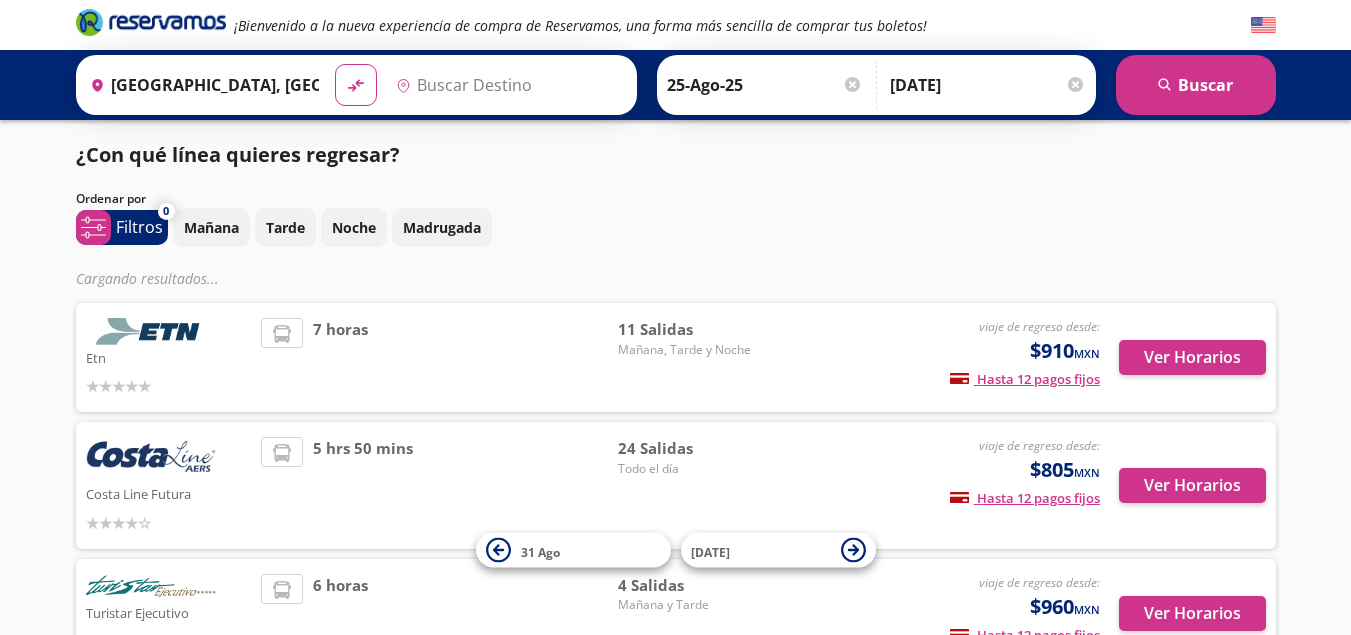 type on "Acapulco, [GEOGRAPHIC_DATA]" 